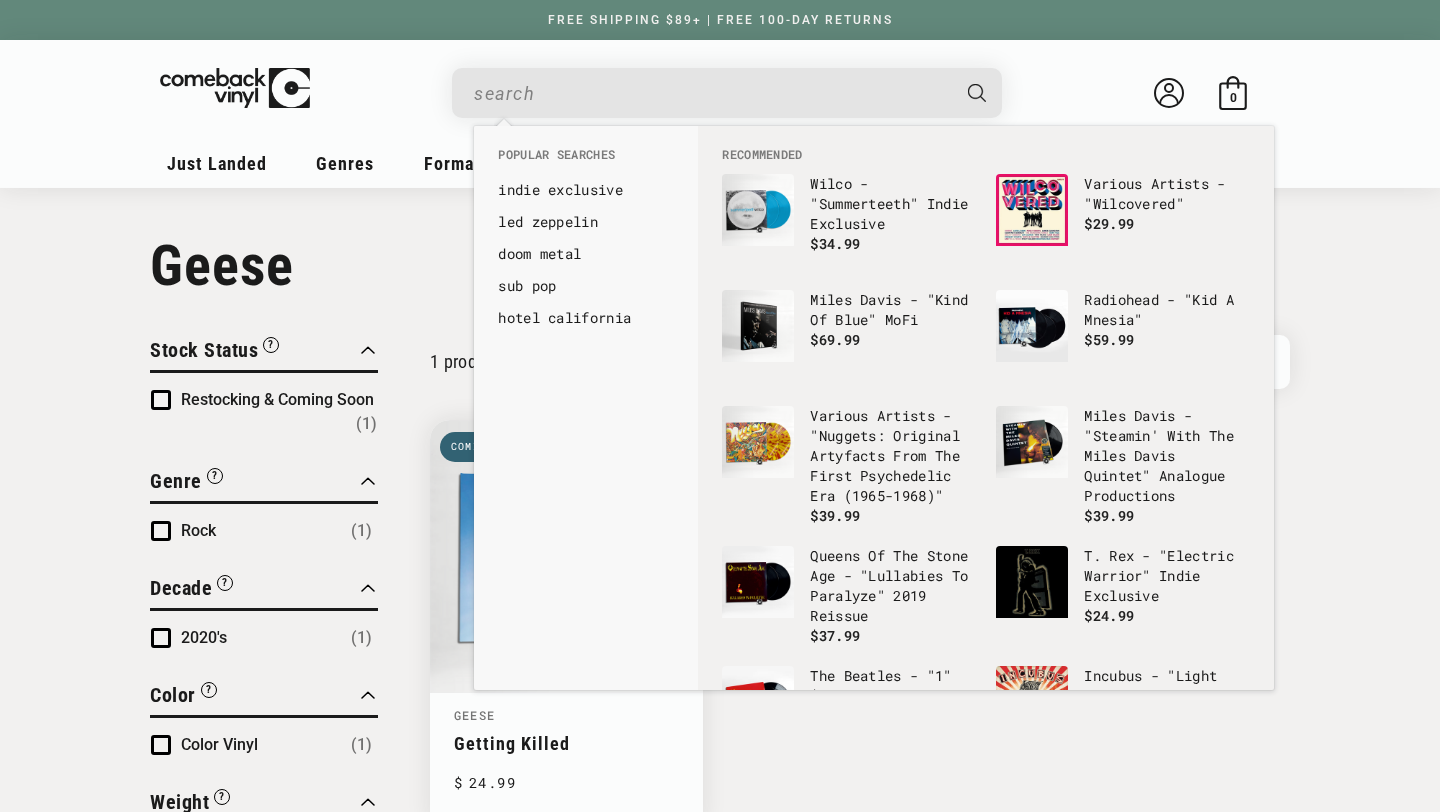 scroll, scrollTop: 0, scrollLeft: 0, axis: both 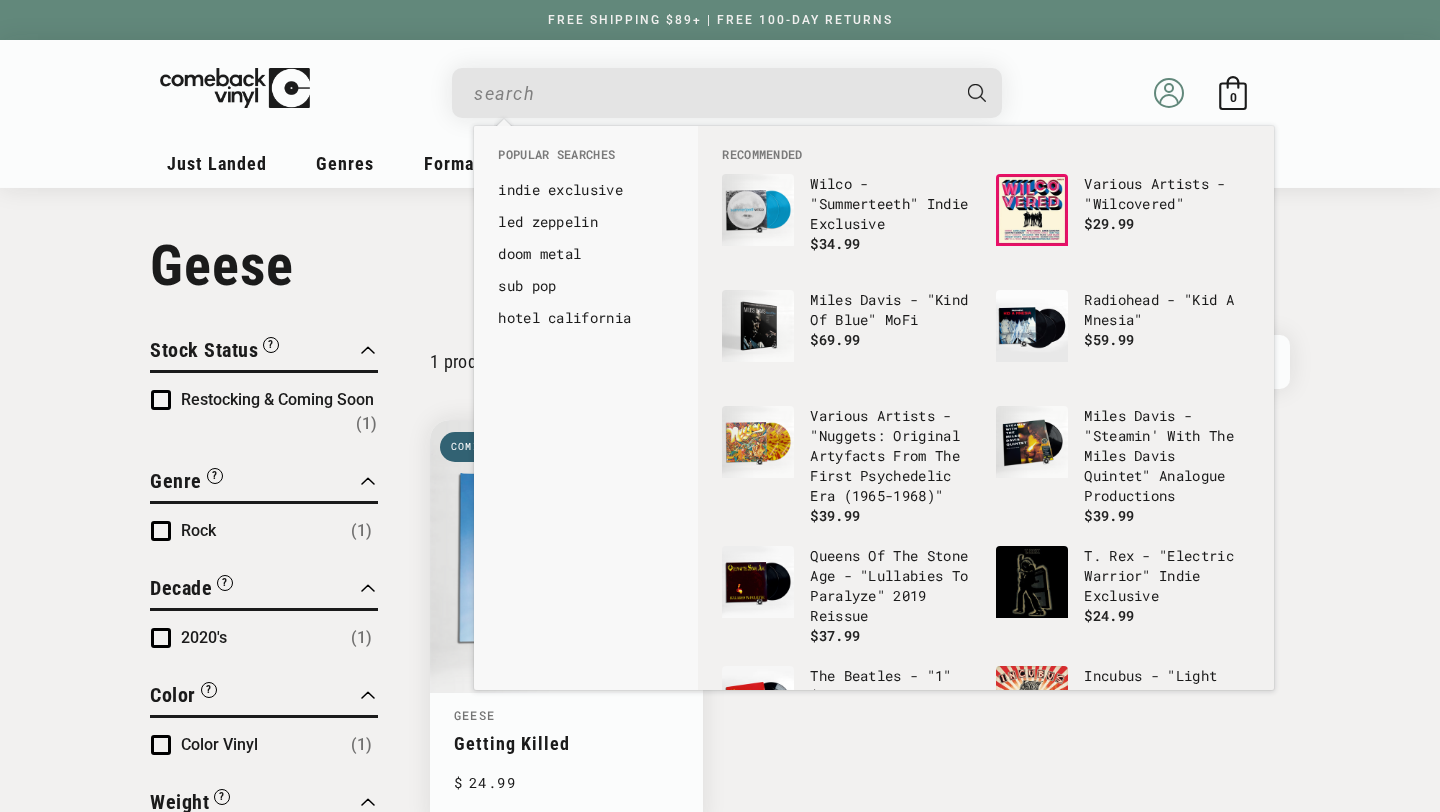 click 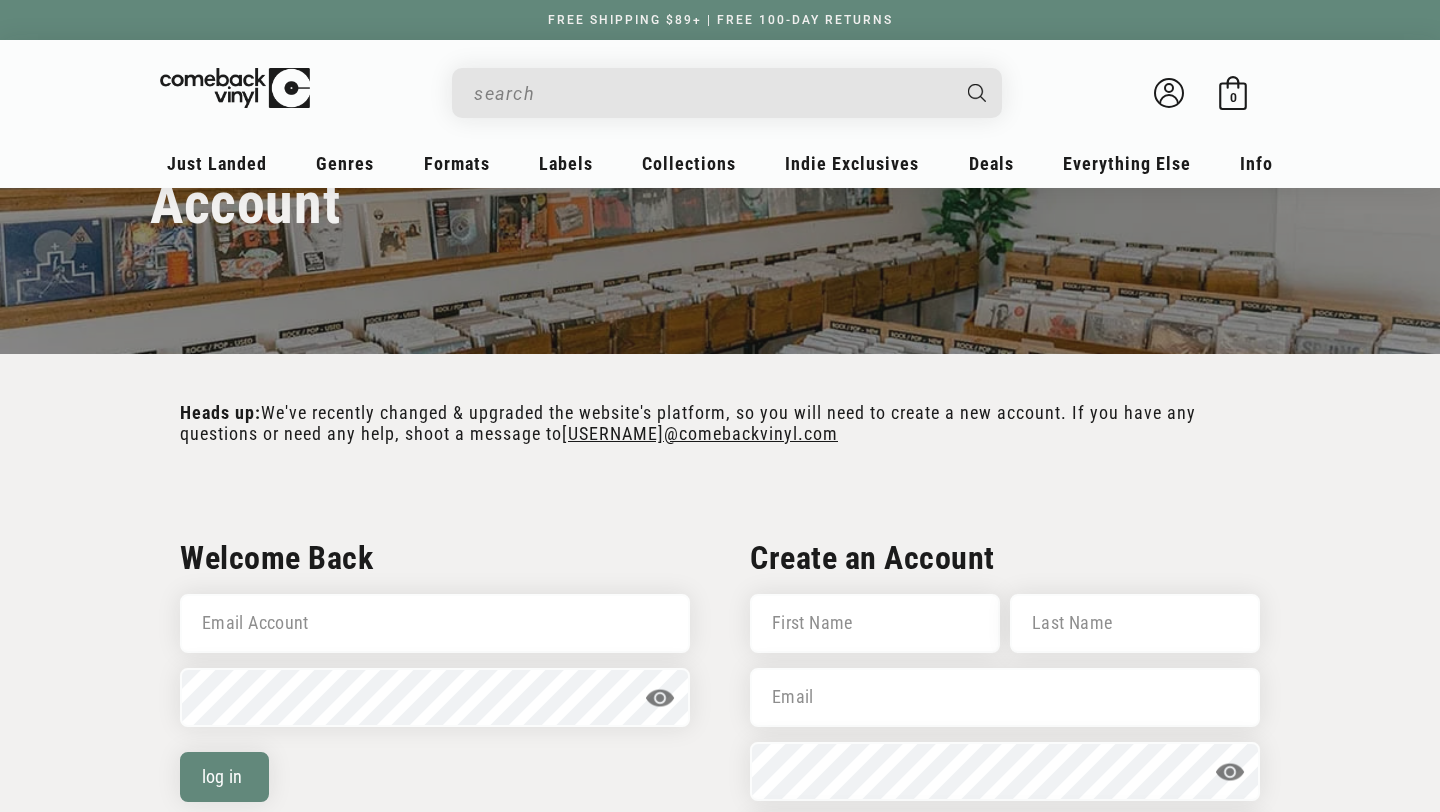 scroll, scrollTop: 279, scrollLeft: 0, axis: vertical 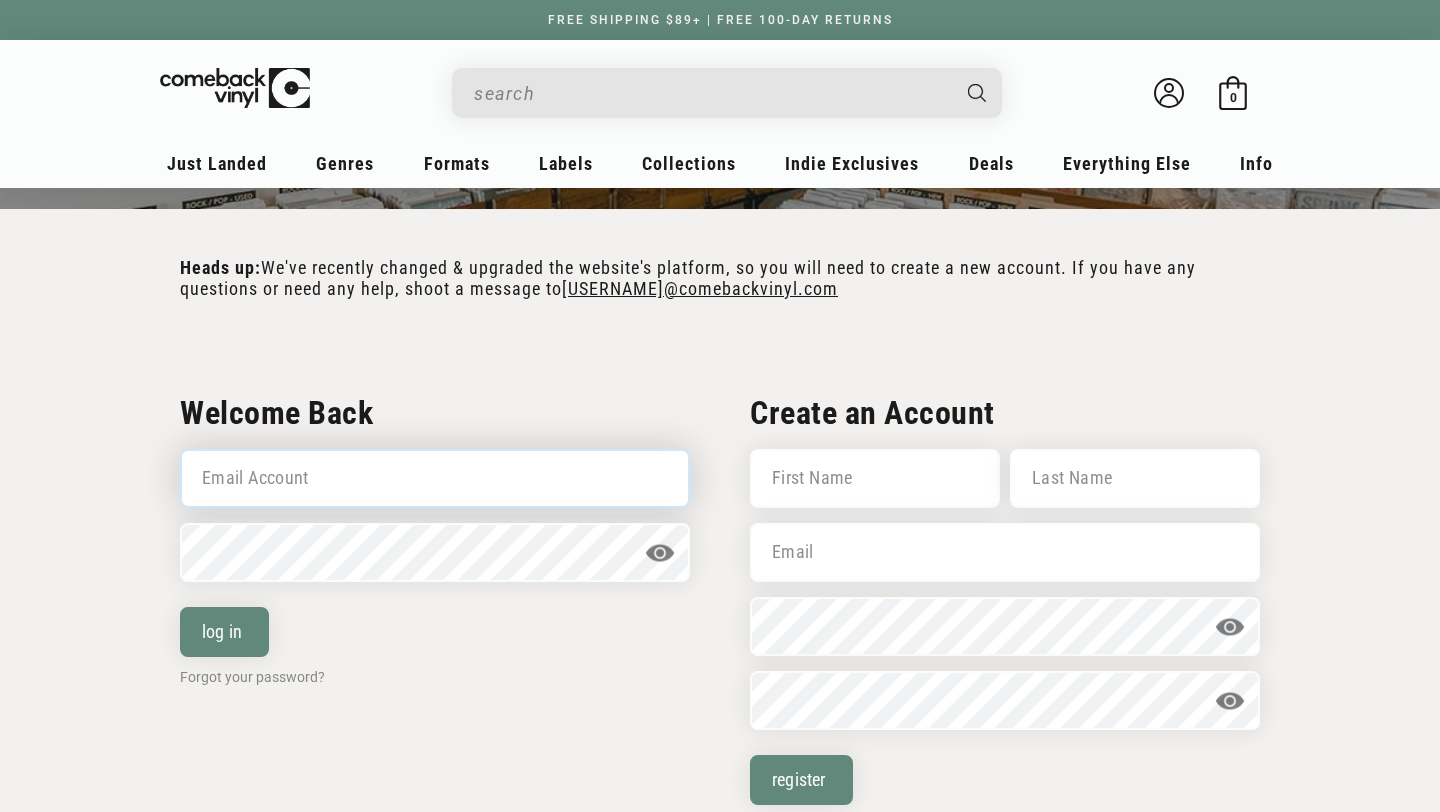 click on "Email Account" at bounding box center [435, 478] 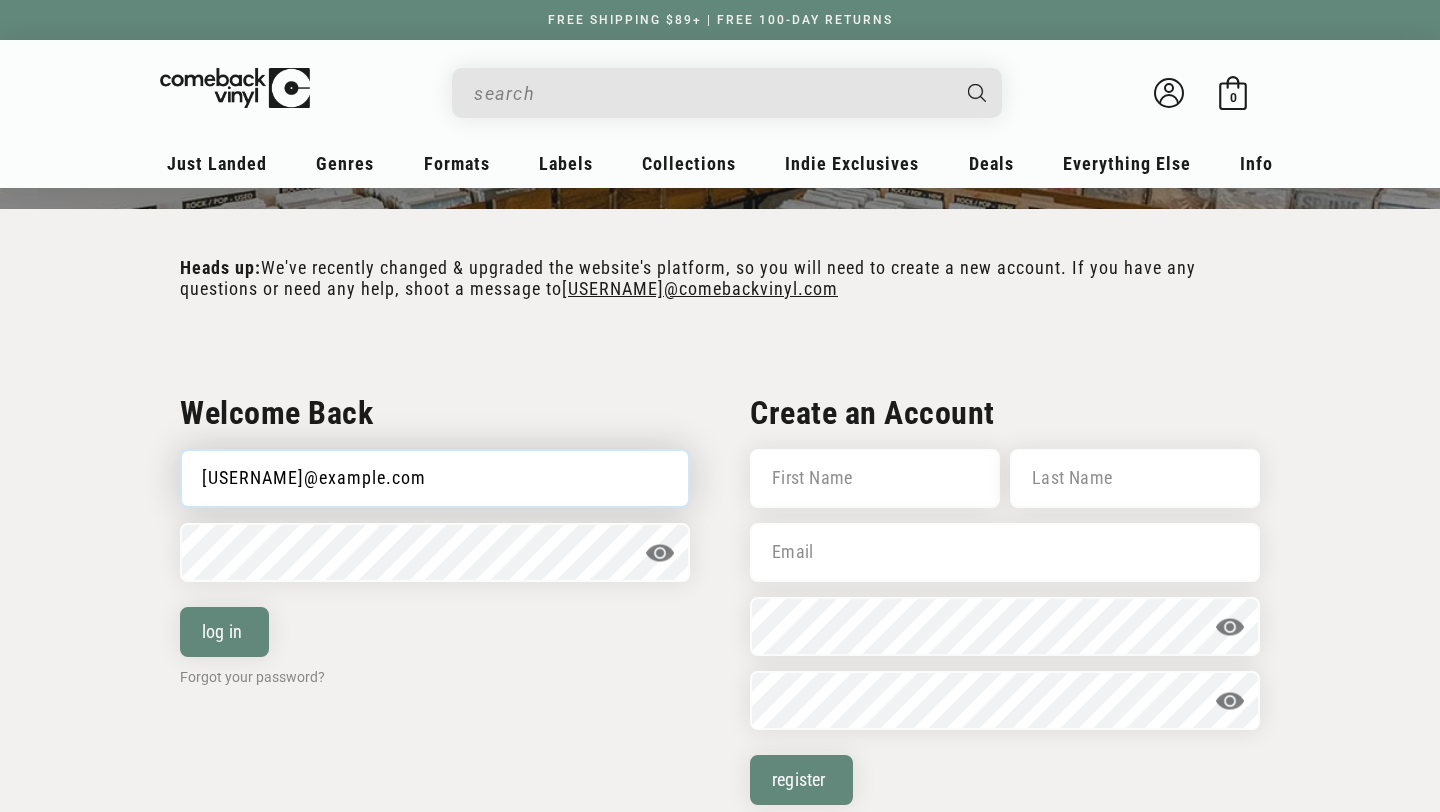type on "[EMAIL]" 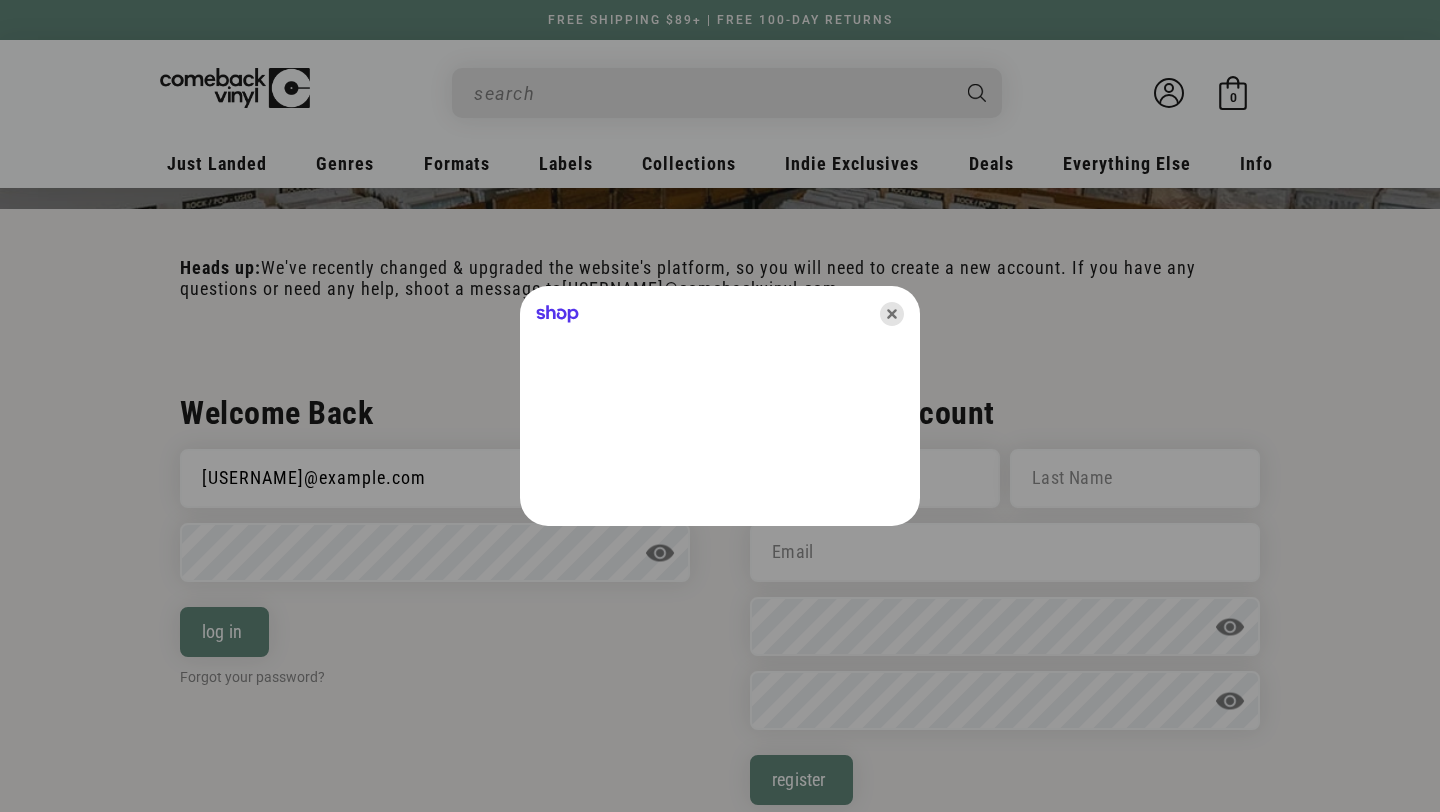 click 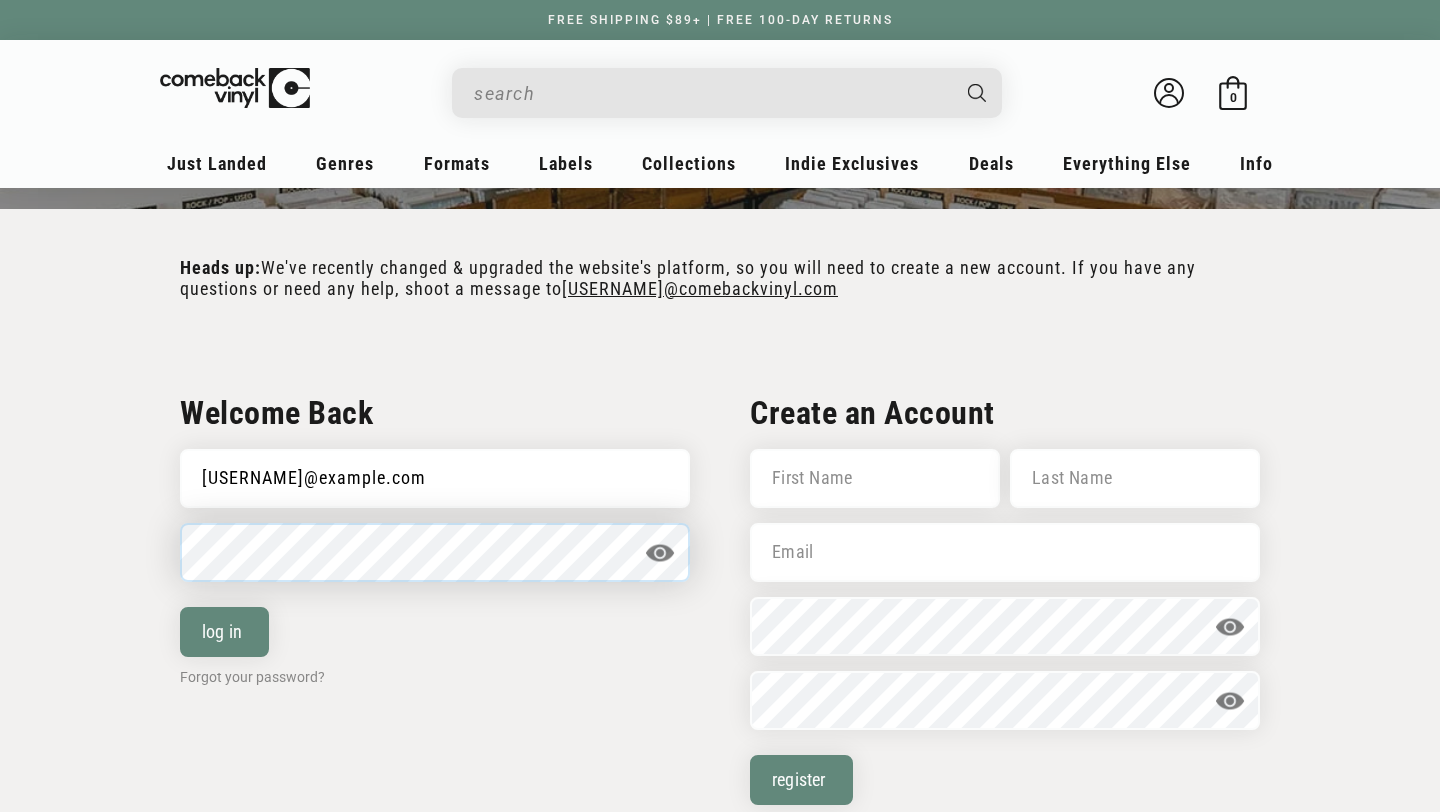 click on "log in" at bounding box center (224, 632) 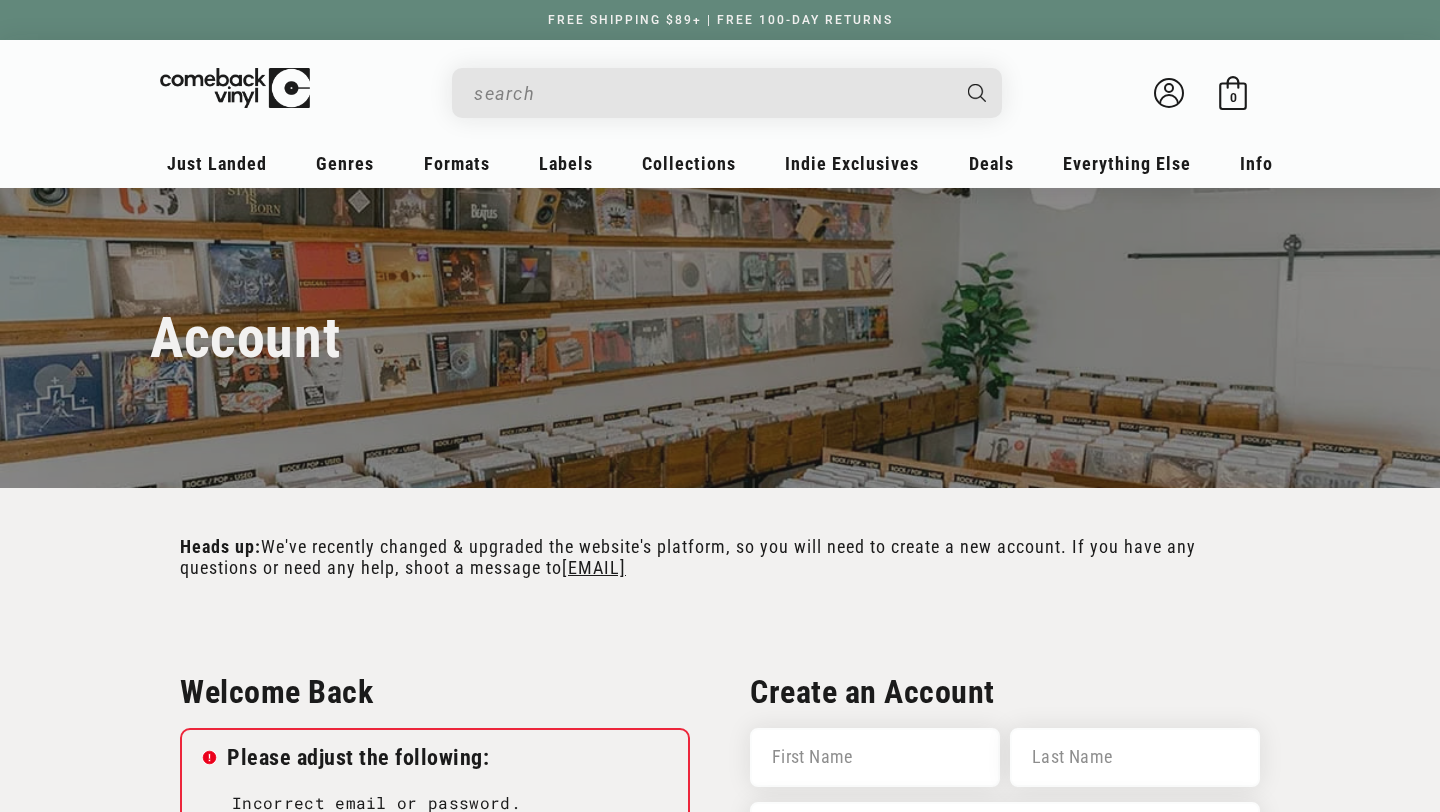 scroll, scrollTop: 1059, scrollLeft: 0, axis: vertical 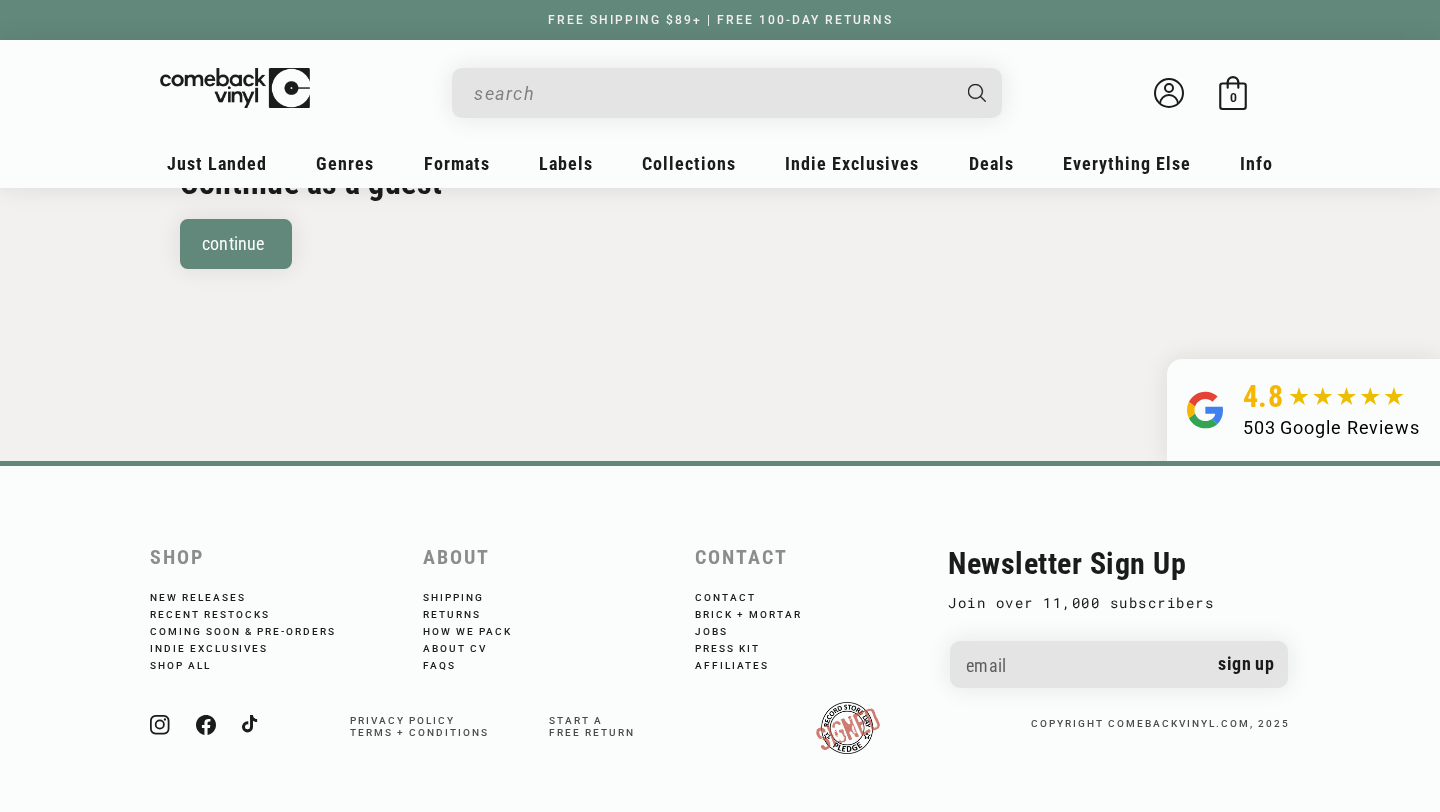 click on "Welcome back
Bag
0 0 items" at bounding box center (1201, 93) 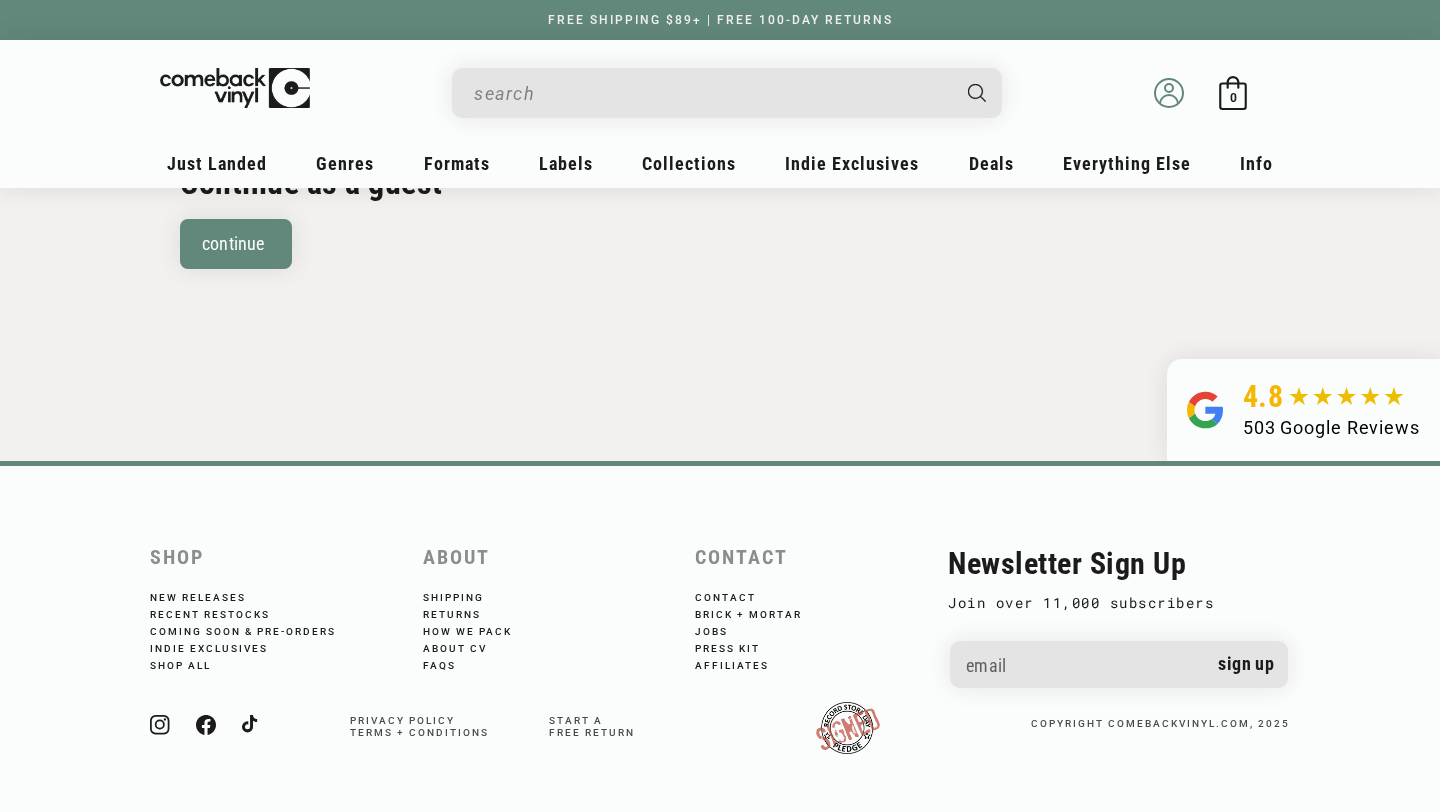 click 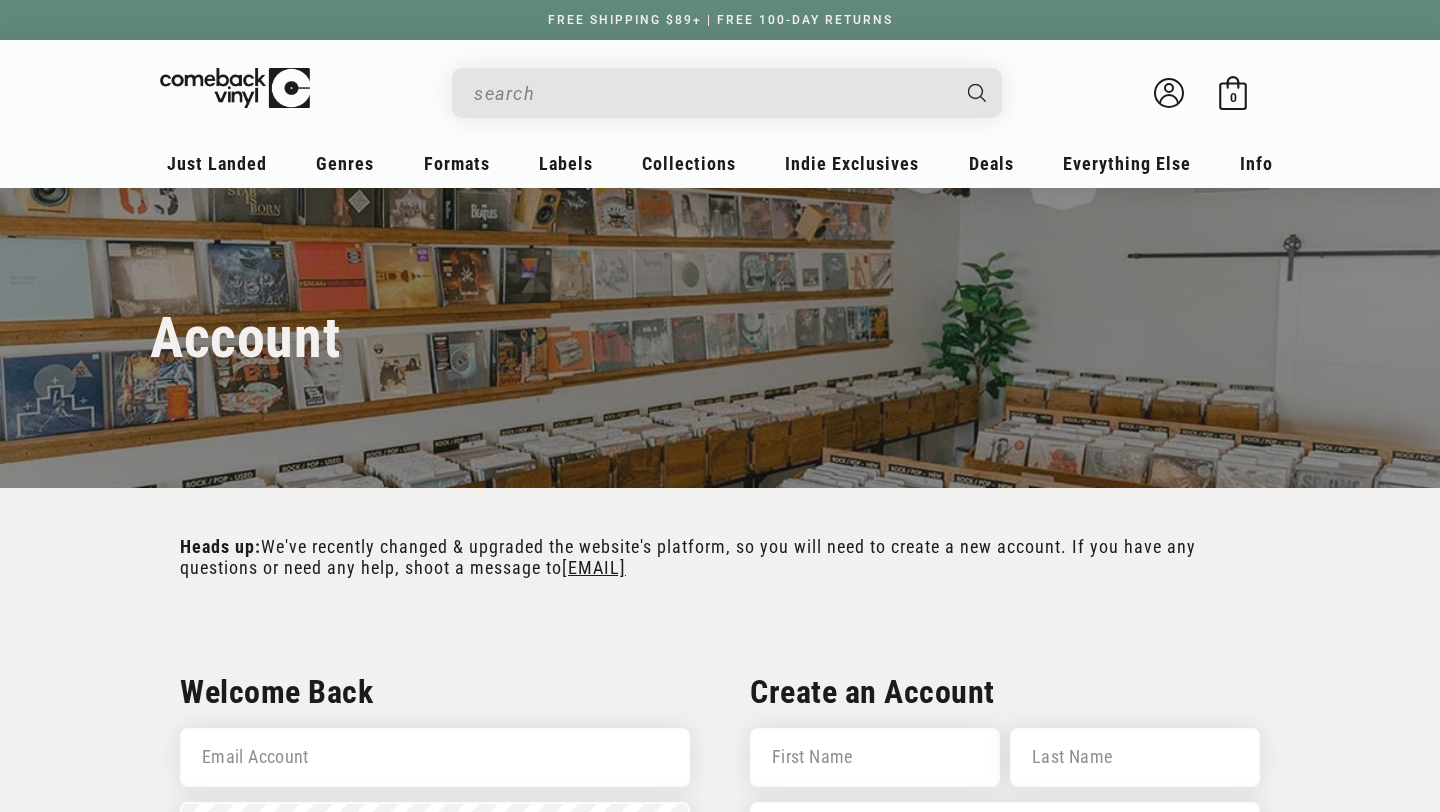 scroll, scrollTop: 231, scrollLeft: 0, axis: vertical 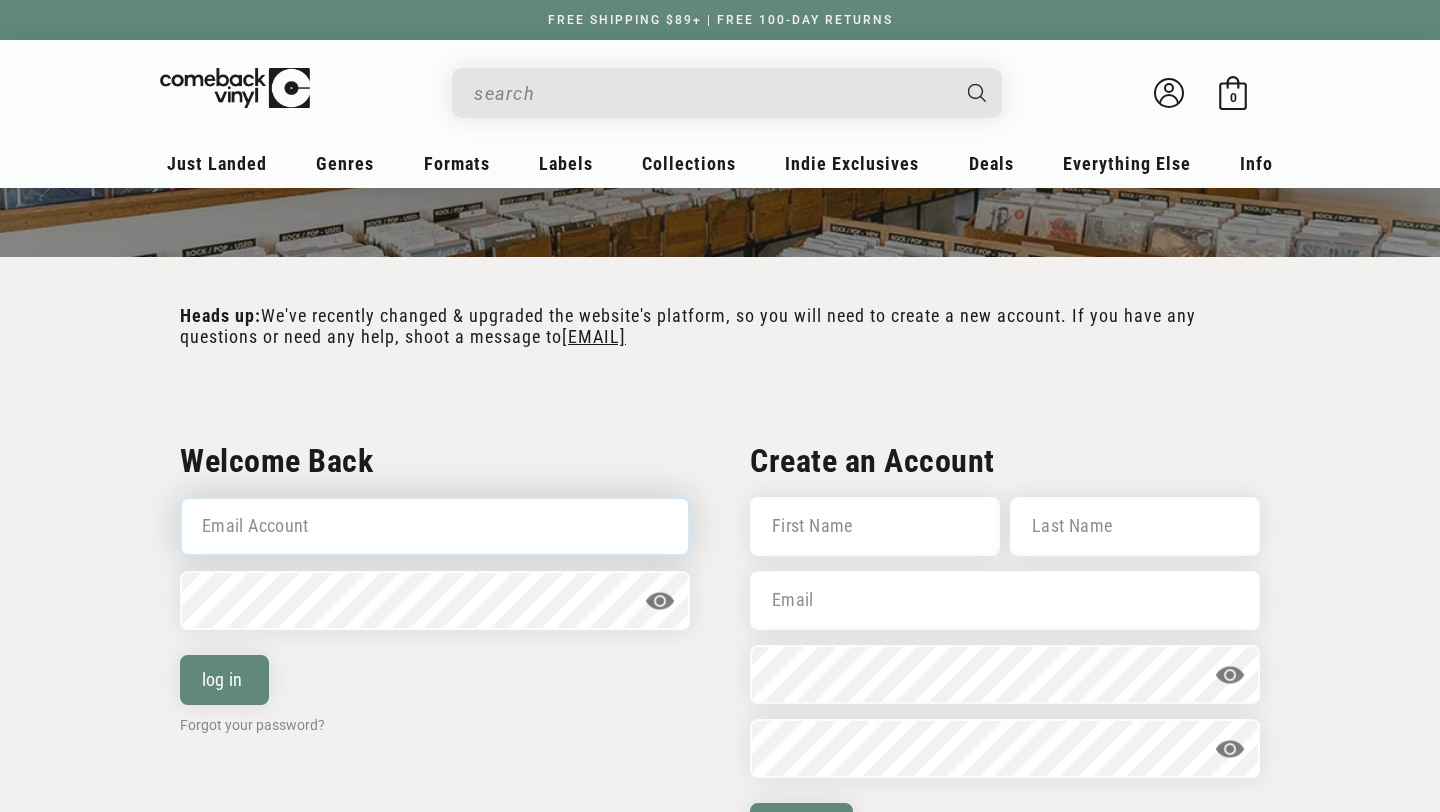 click on "Email Account" at bounding box center (435, 526) 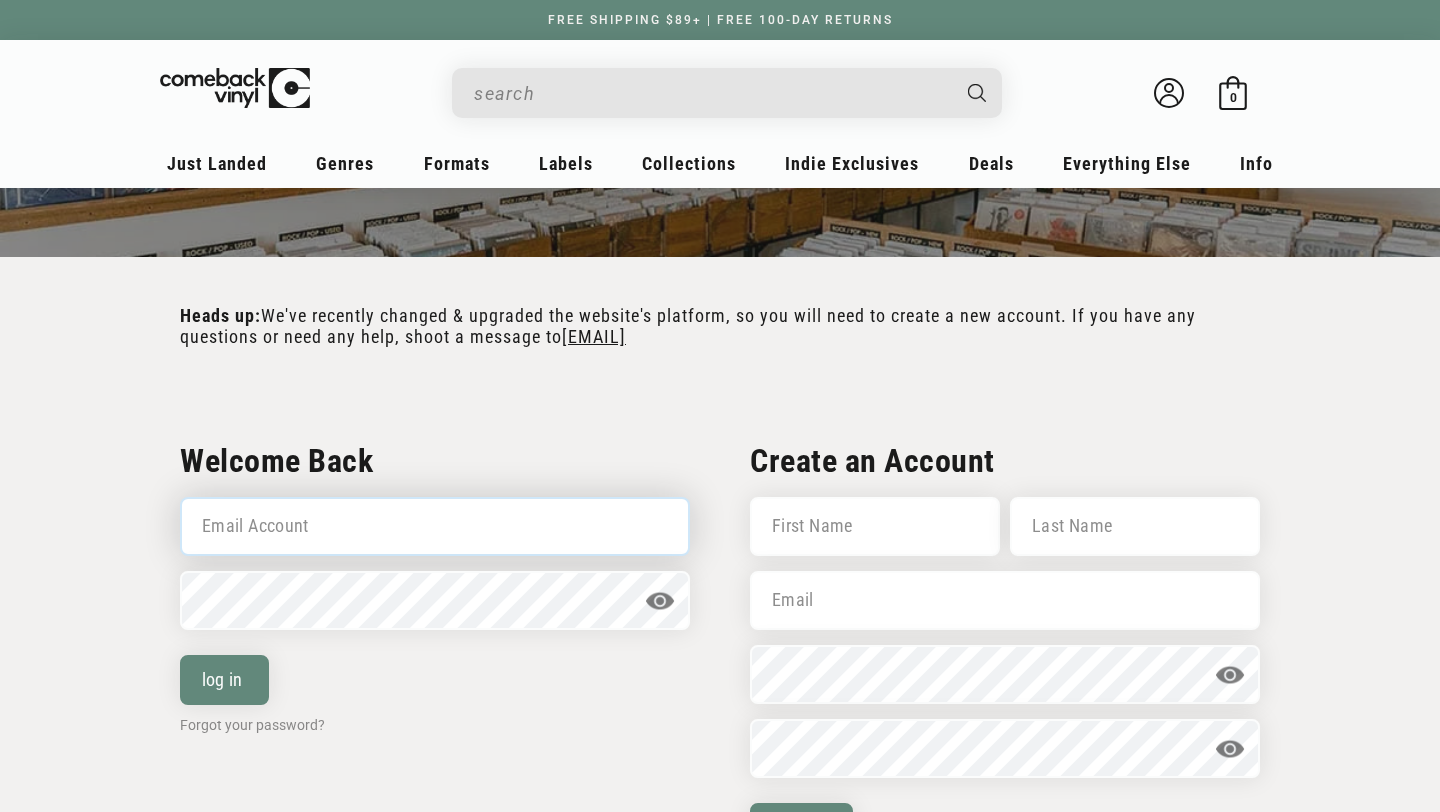 type on "kevinsarge@gmail.com" 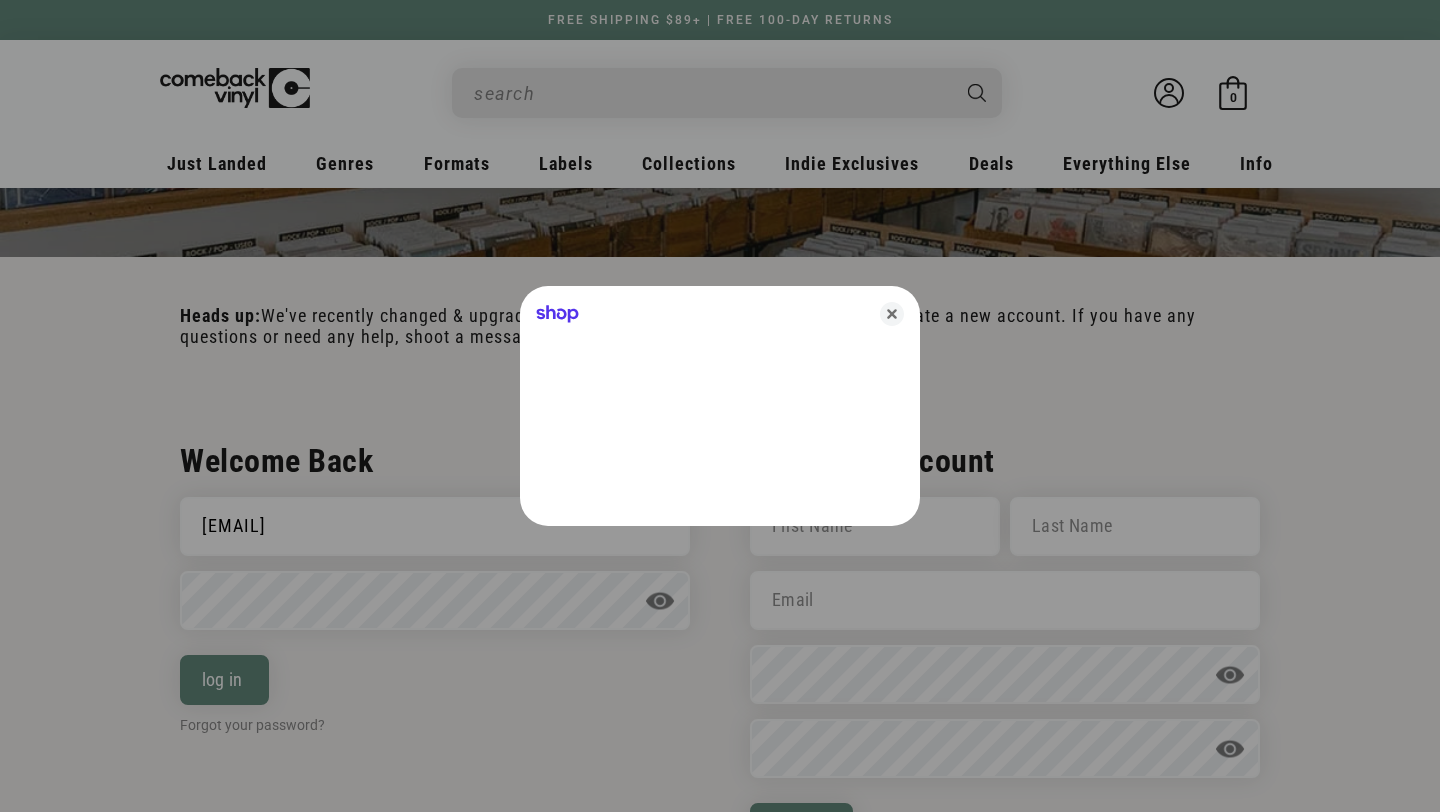 click at bounding box center [720, 406] 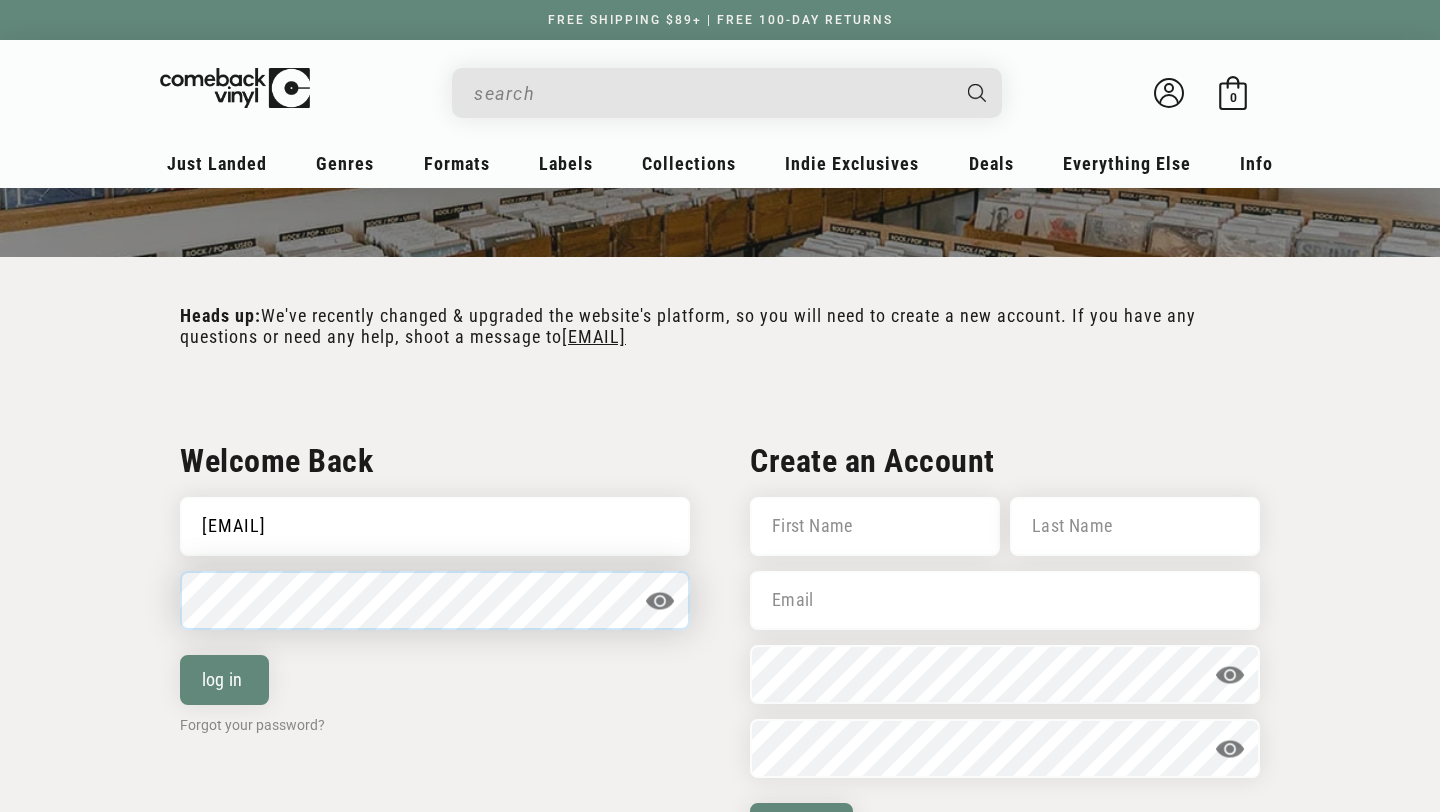 click on "log in" at bounding box center [224, 680] 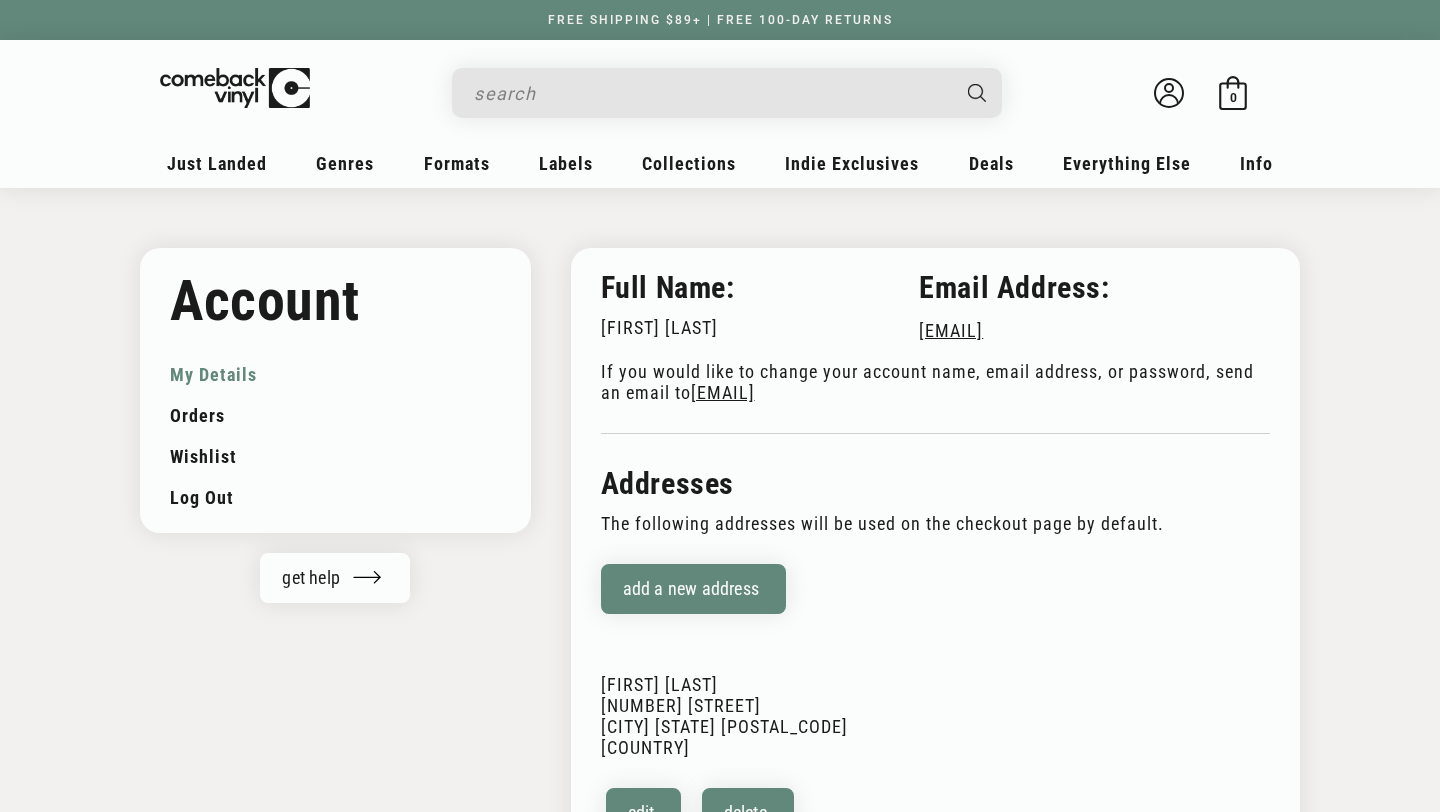 scroll, scrollTop: 0, scrollLeft: 0, axis: both 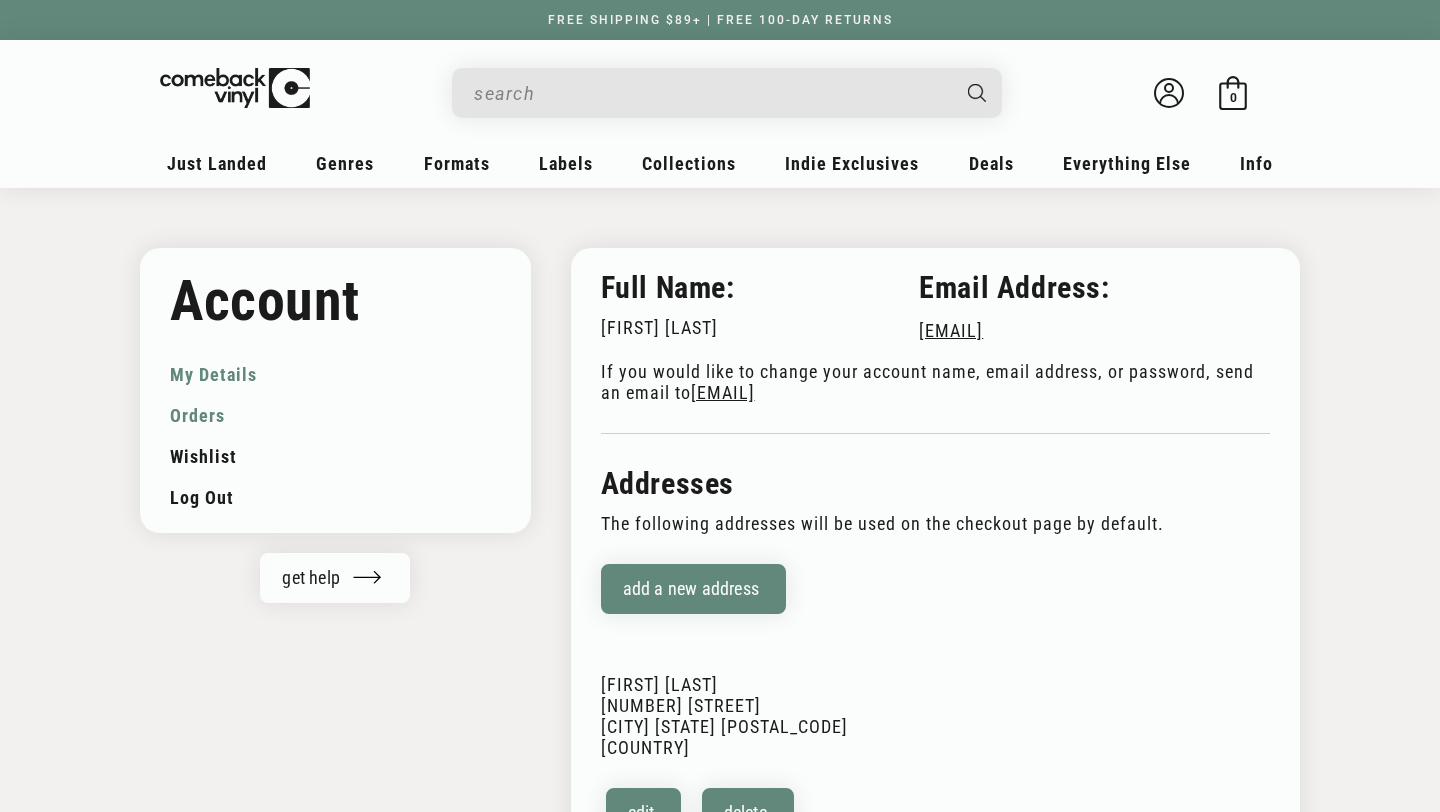 click on "Orders" at bounding box center (335, 415) 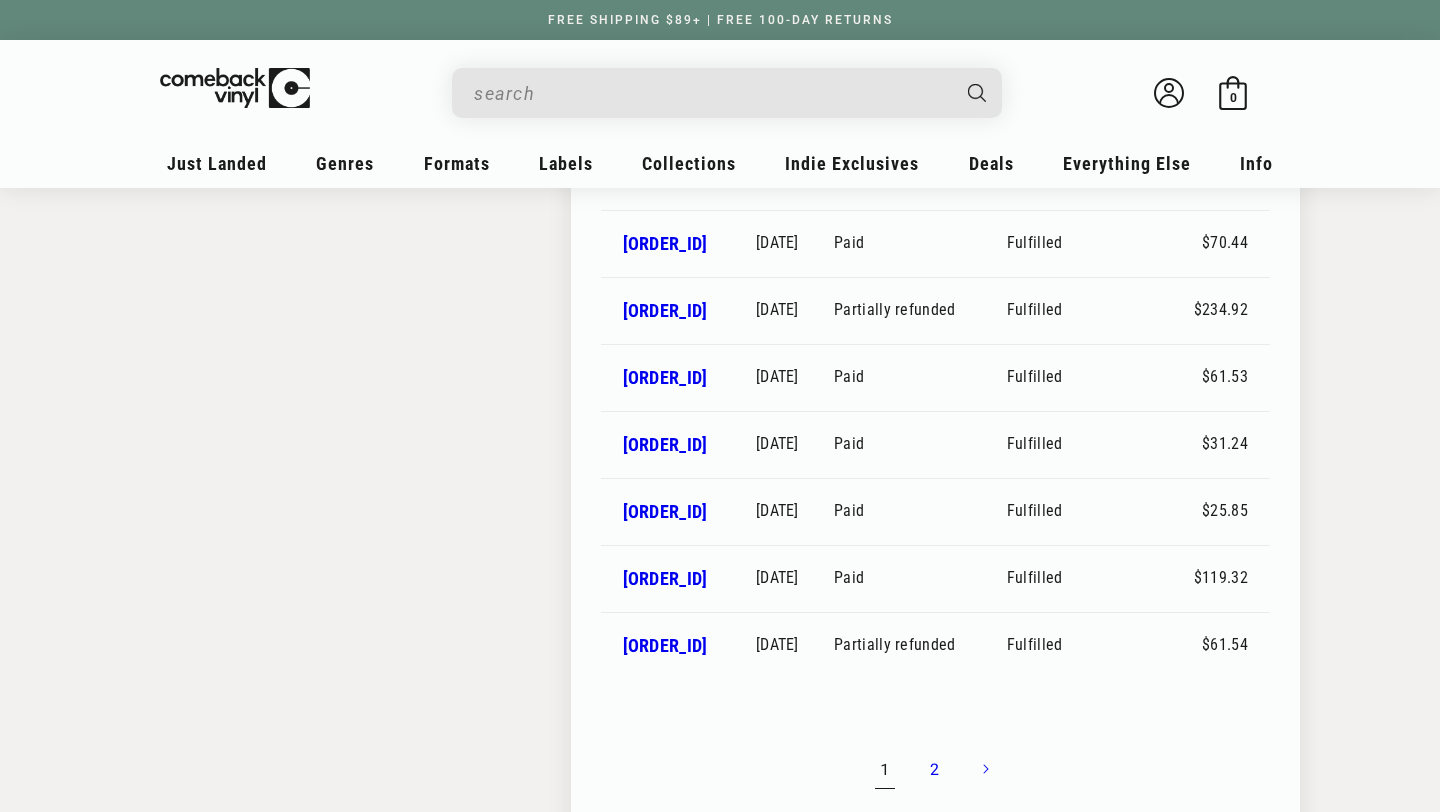 scroll, scrollTop: 1139, scrollLeft: 0, axis: vertical 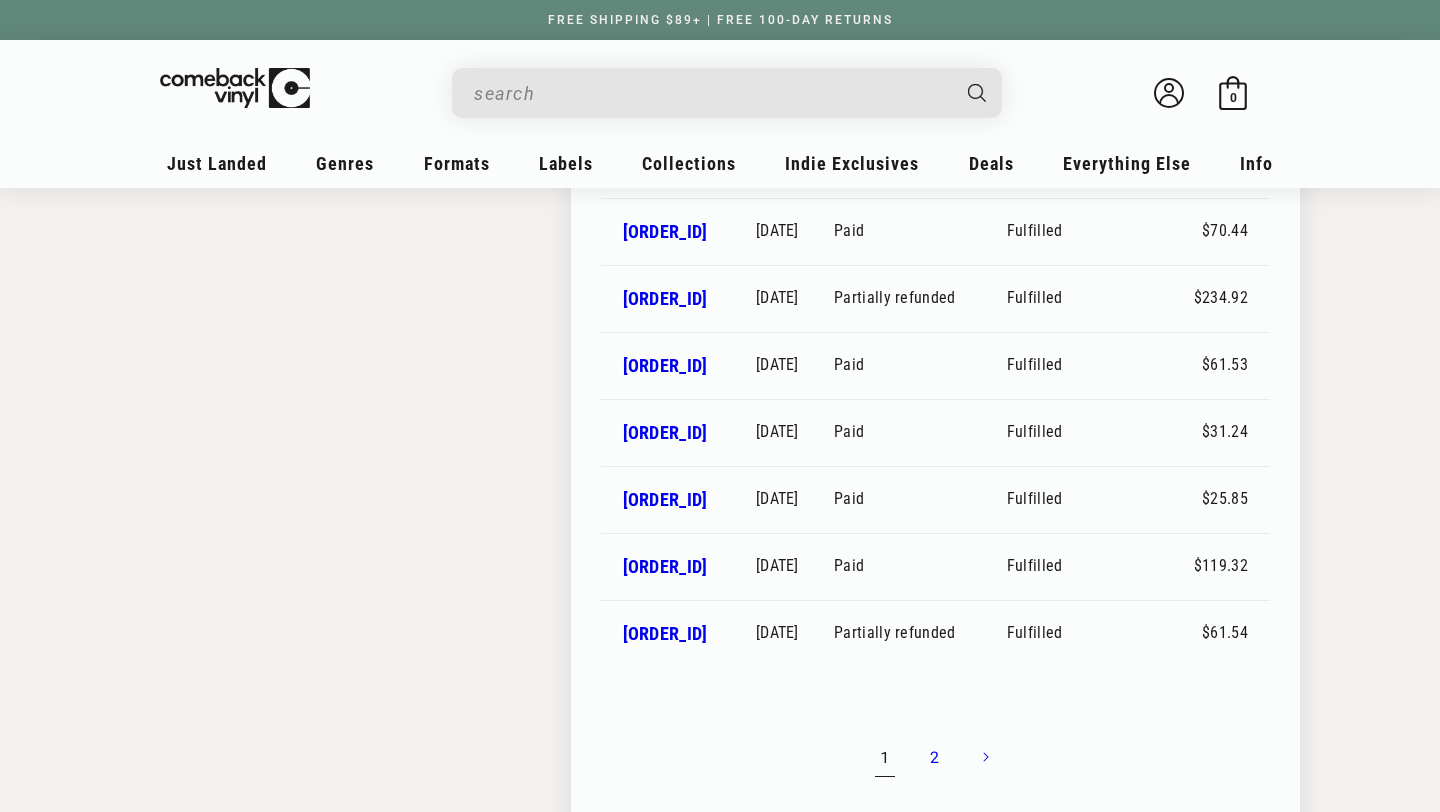 click on "2" at bounding box center (935, 757) 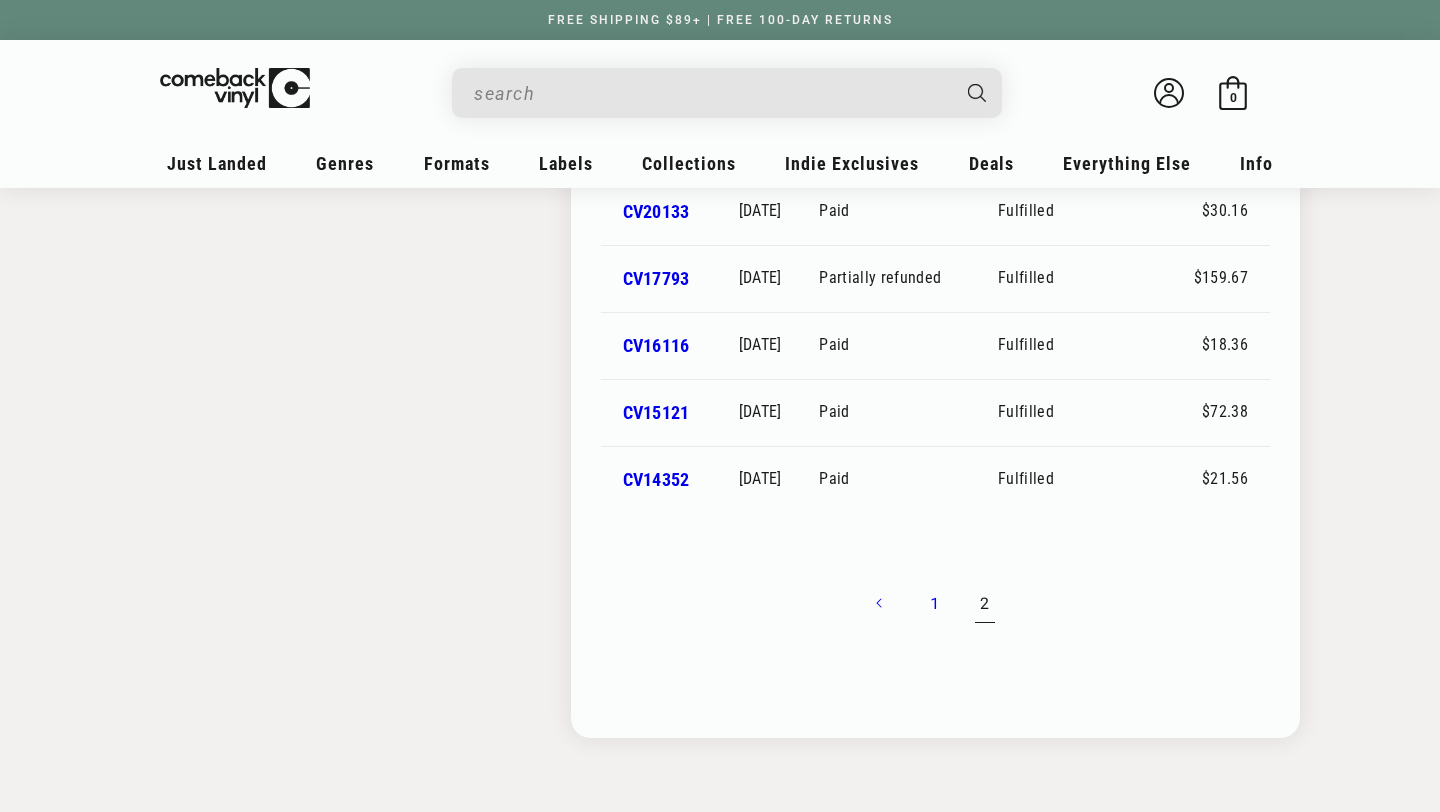 scroll, scrollTop: 615, scrollLeft: 0, axis: vertical 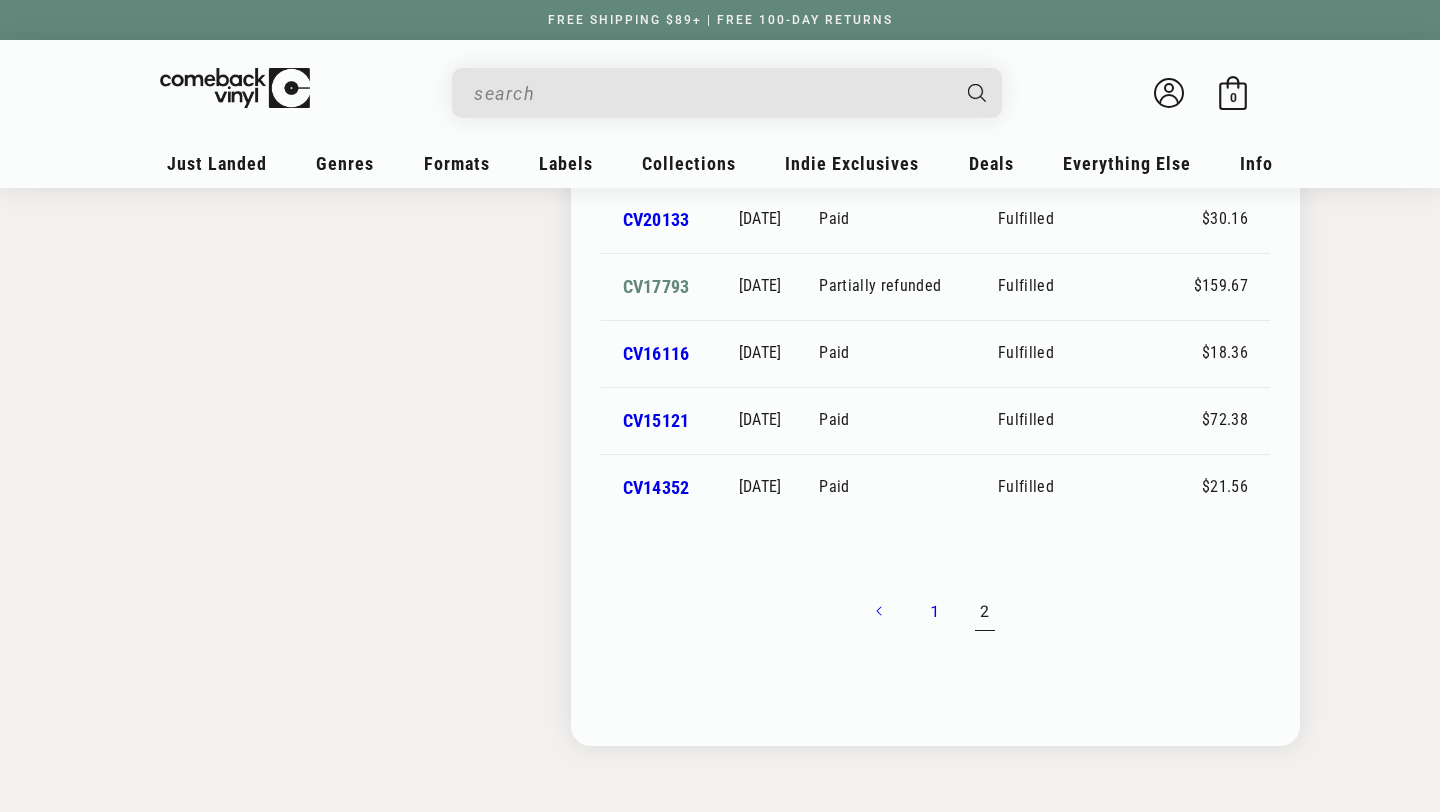 click on "CV17793" at bounding box center [656, 286] 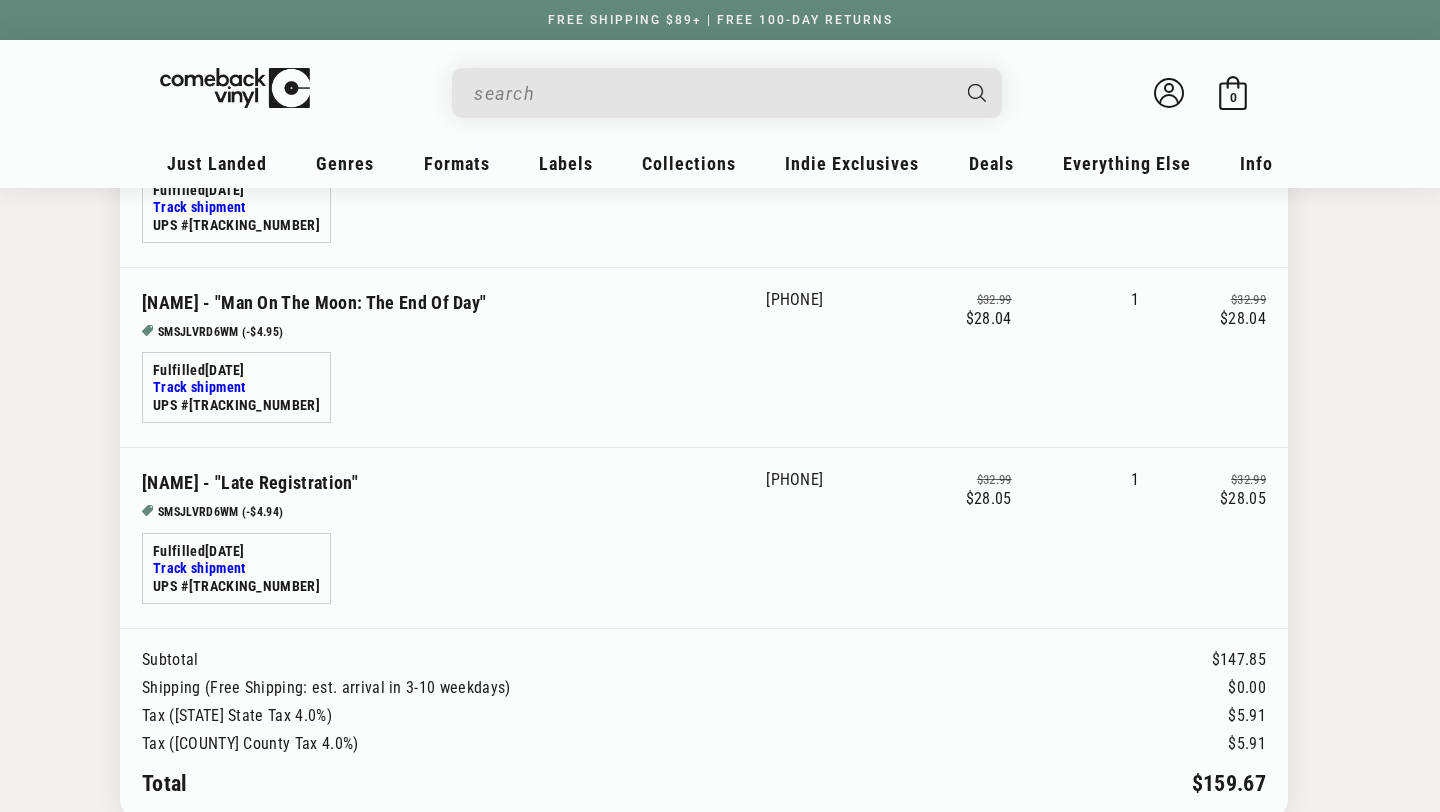 scroll, scrollTop: 951, scrollLeft: 0, axis: vertical 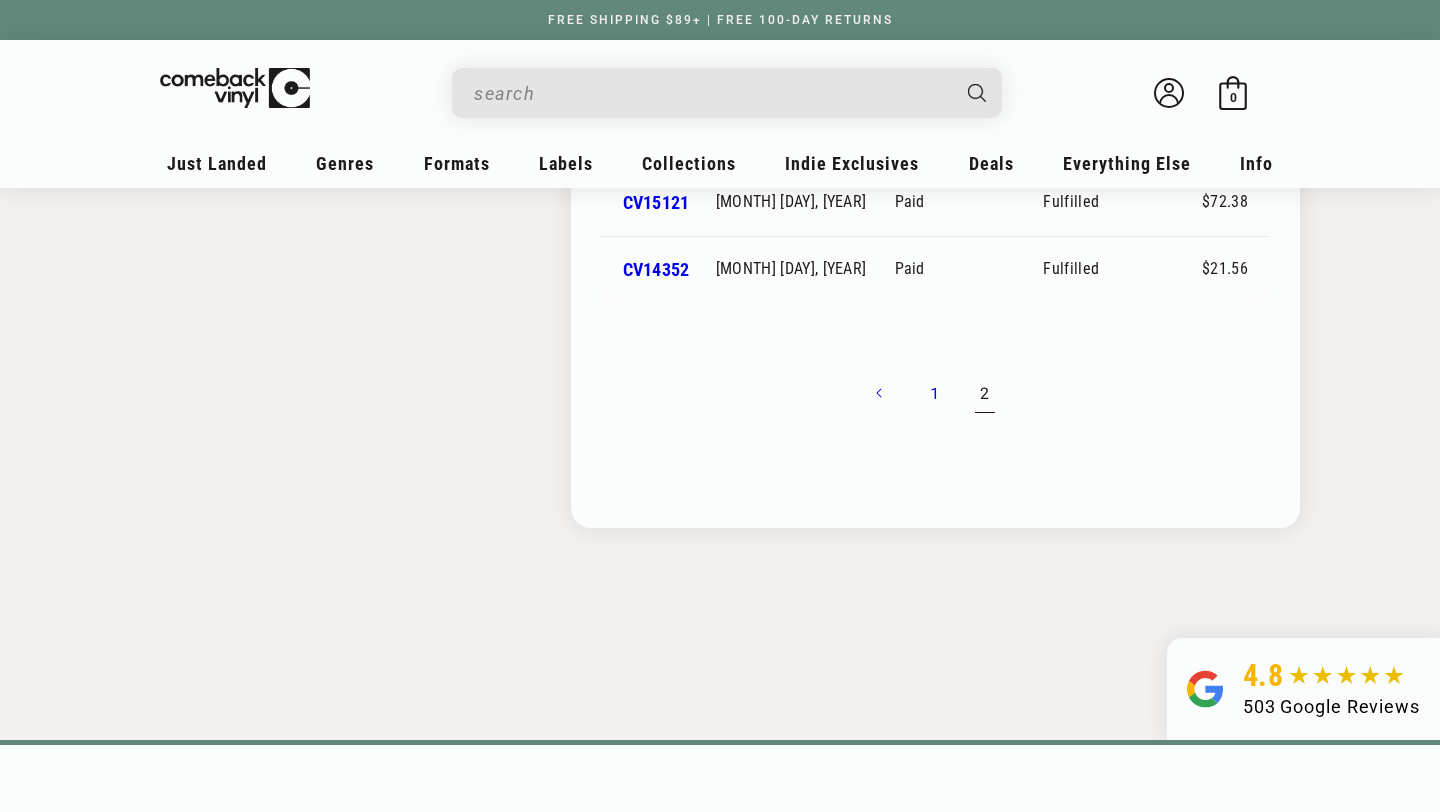 click on "1" at bounding box center (935, 393) 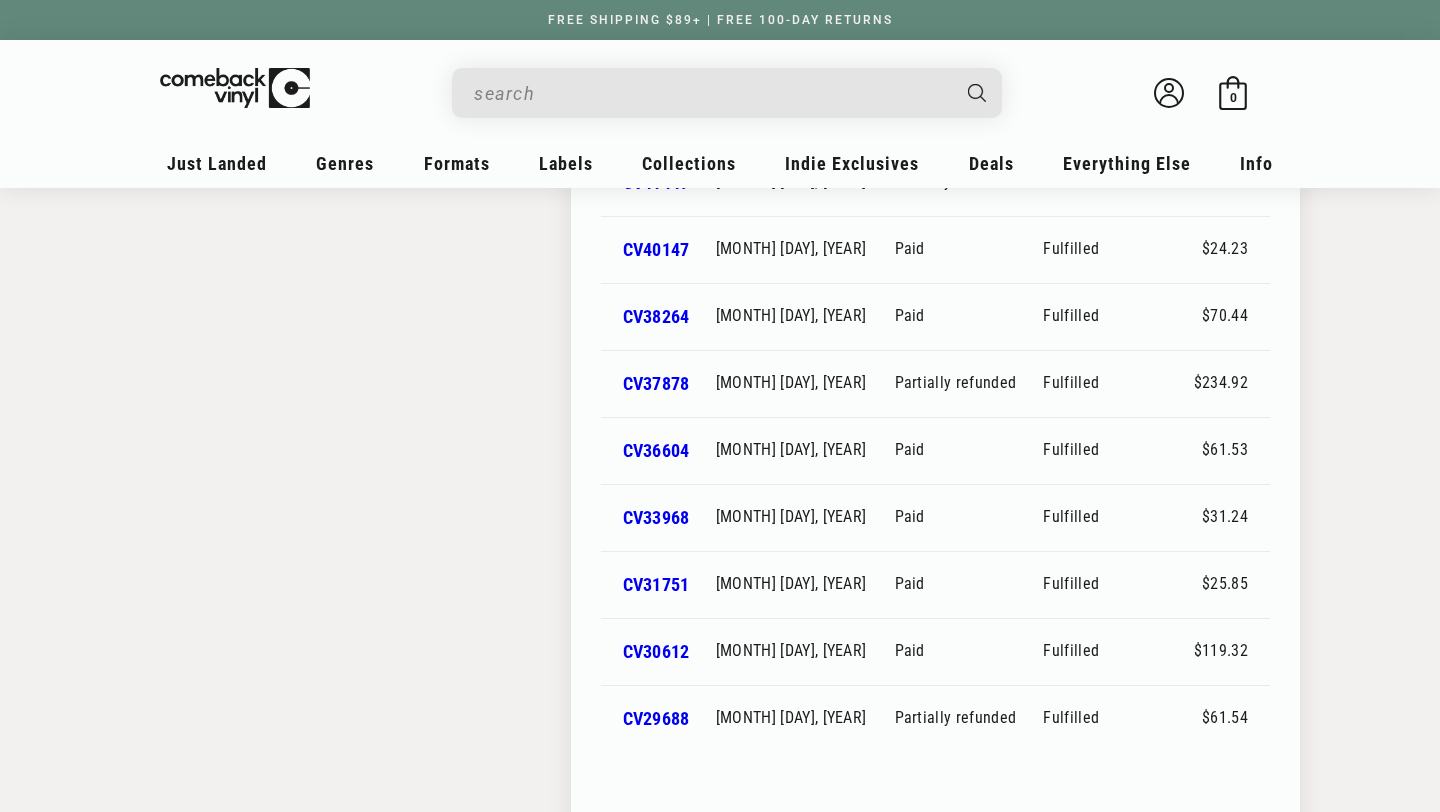 scroll, scrollTop: 1051, scrollLeft: 0, axis: vertical 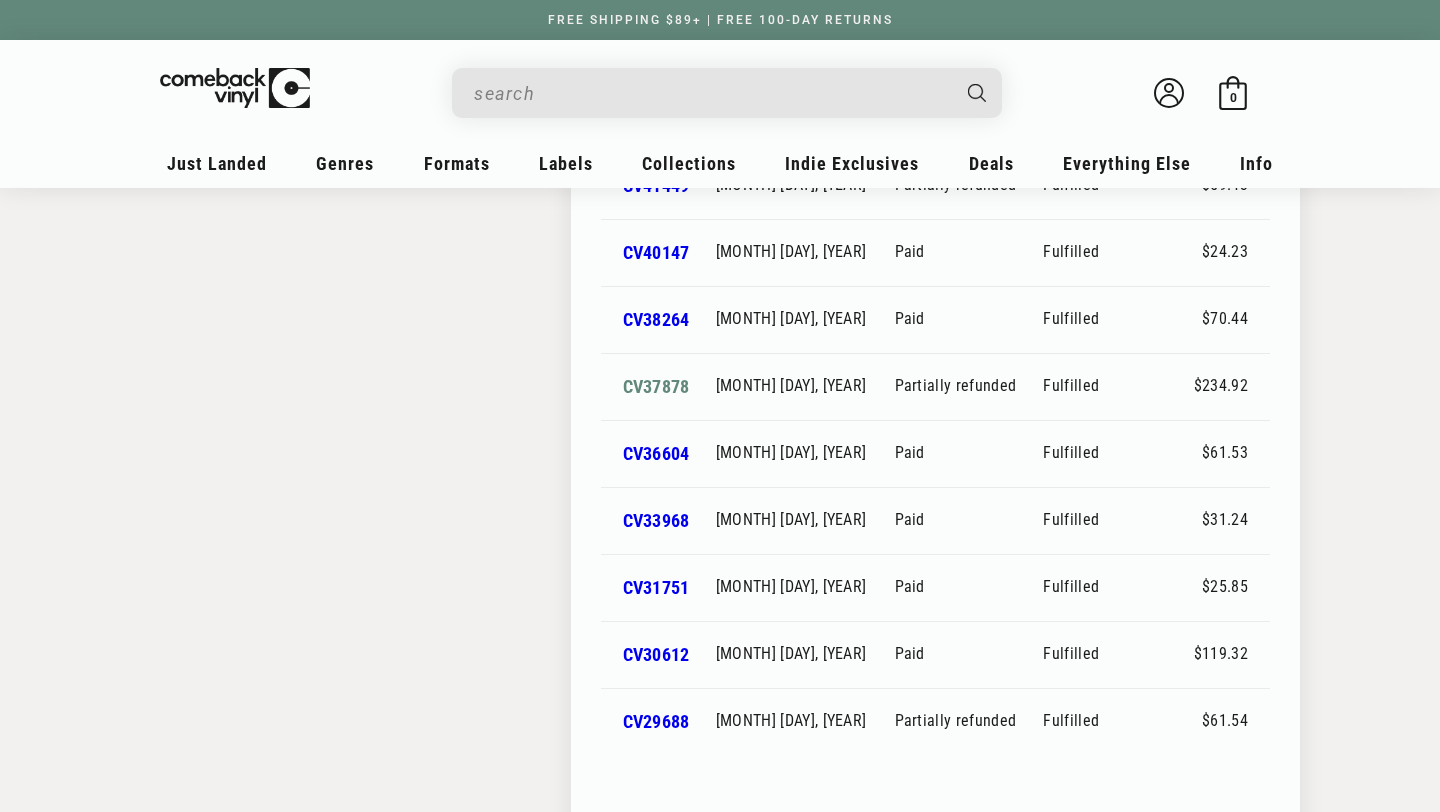 click on "CV37878" at bounding box center (656, 386) 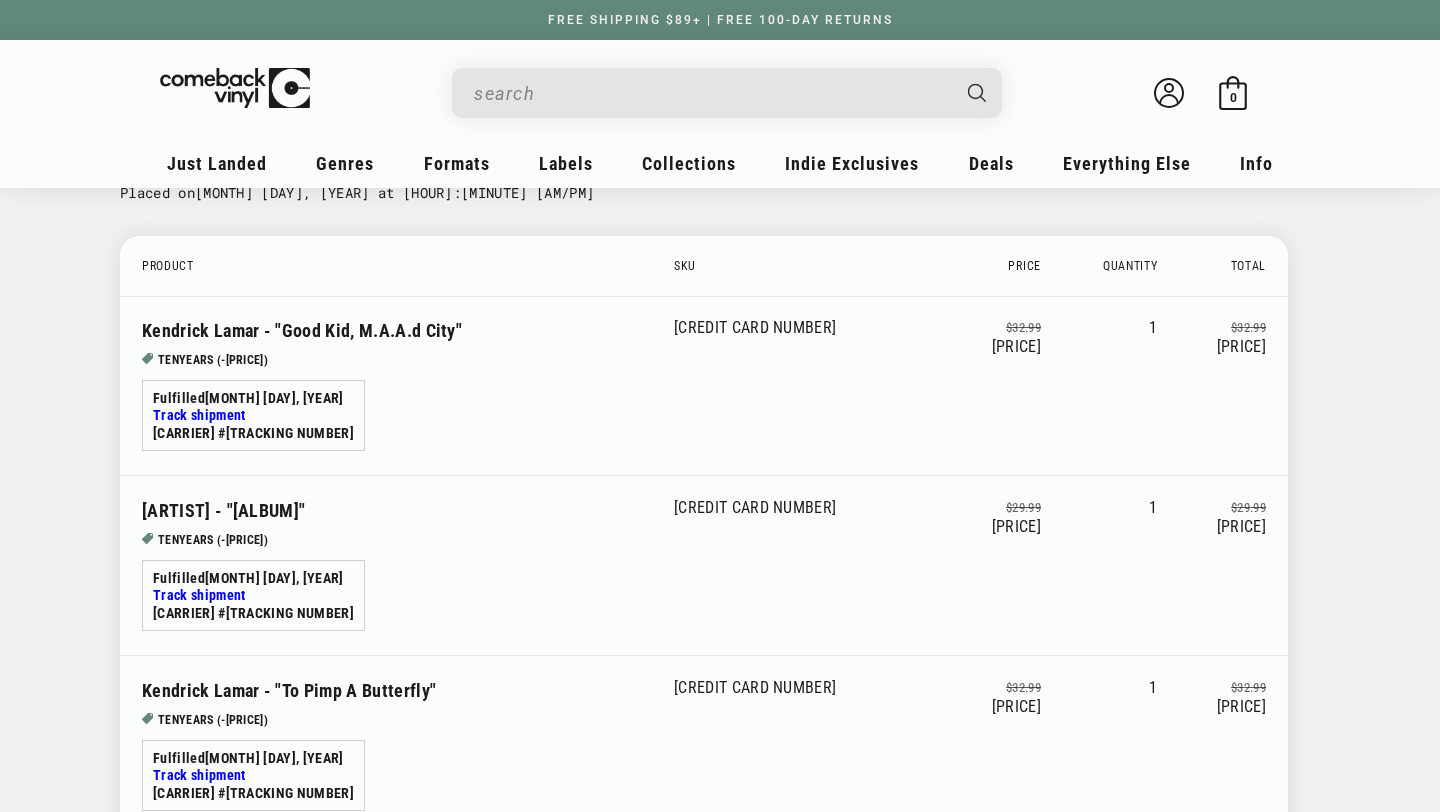 scroll, scrollTop: 233, scrollLeft: 0, axis: vertical 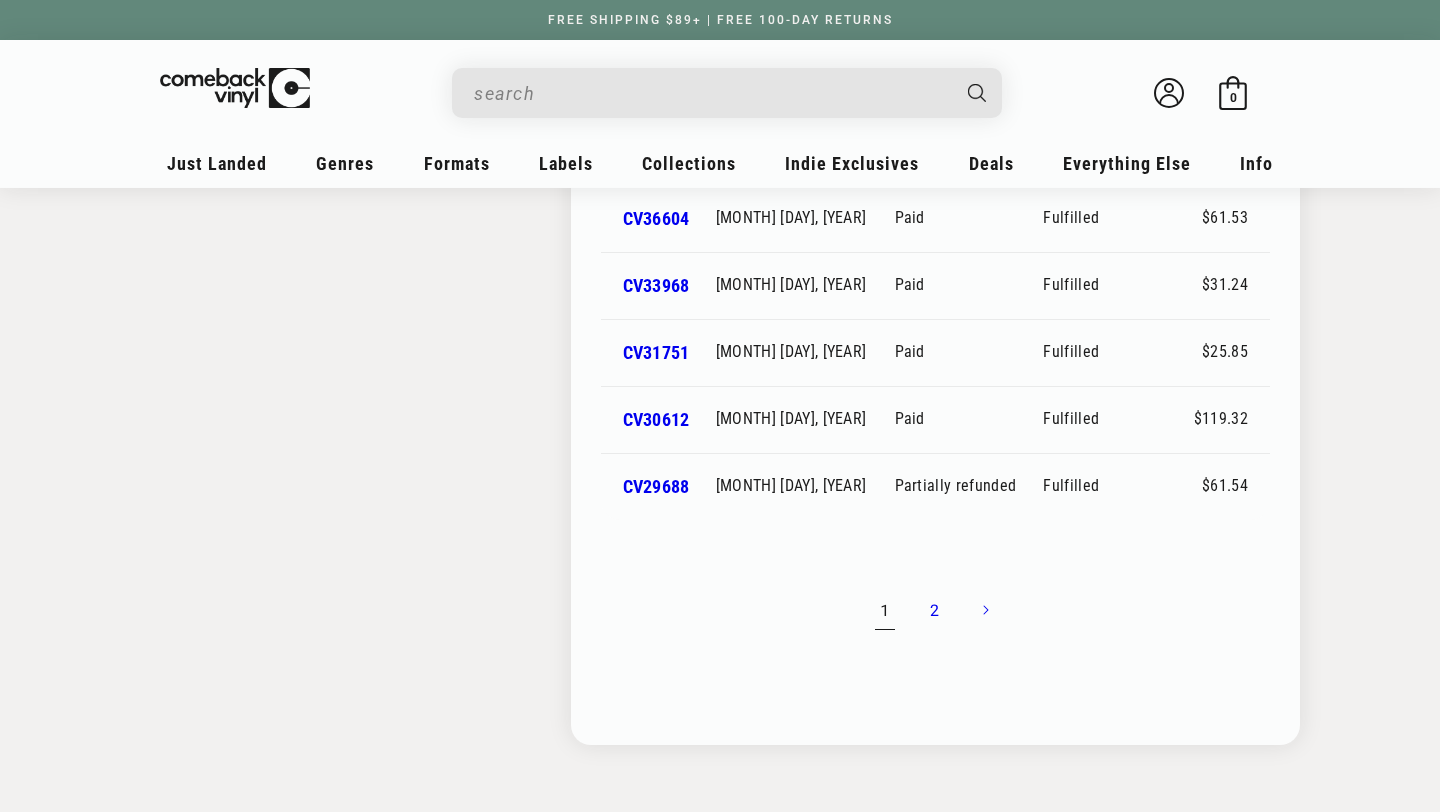 click on "2" at bounding box center (935, 610) 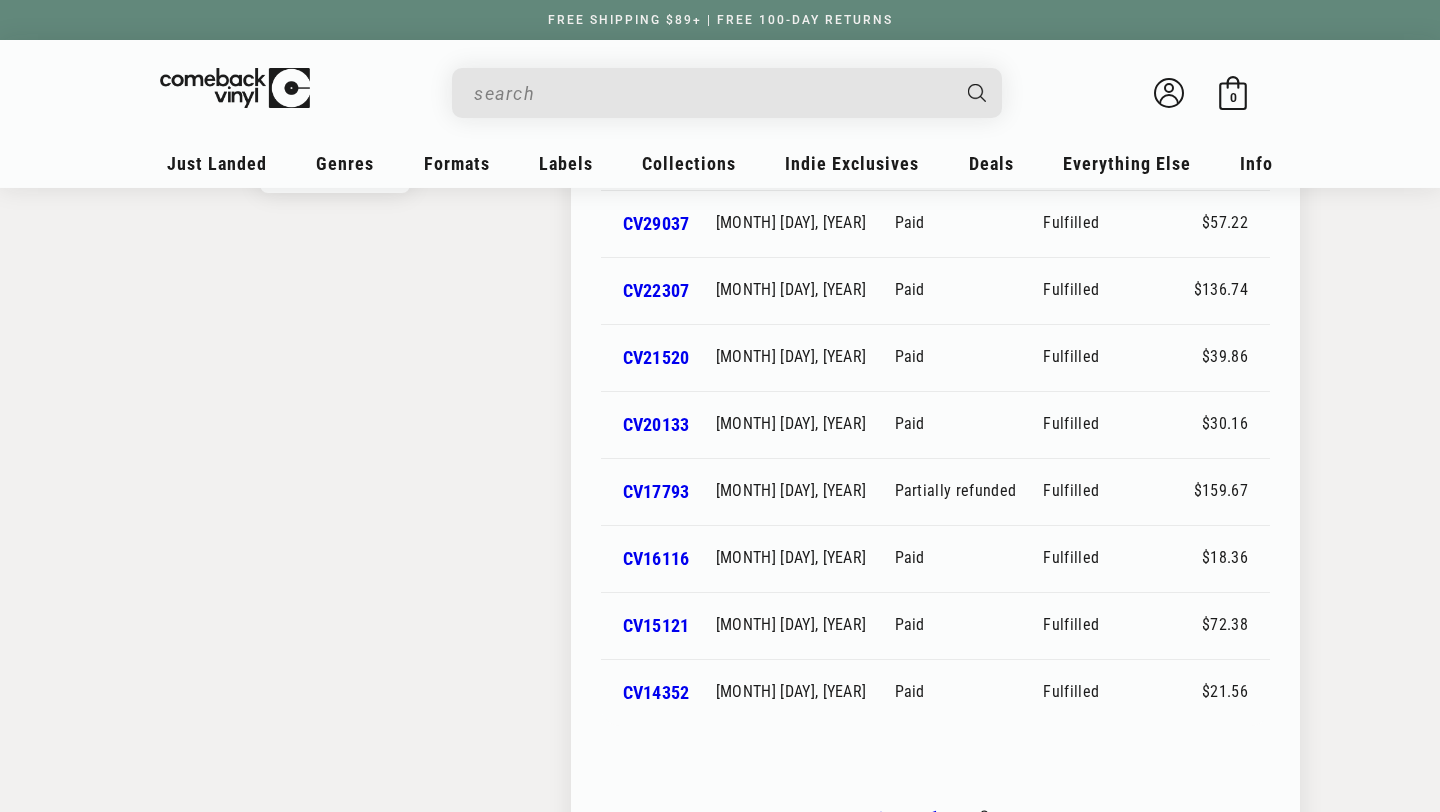 scroll, scrollTop: 461, scrollLeft: 0, axis: vertical 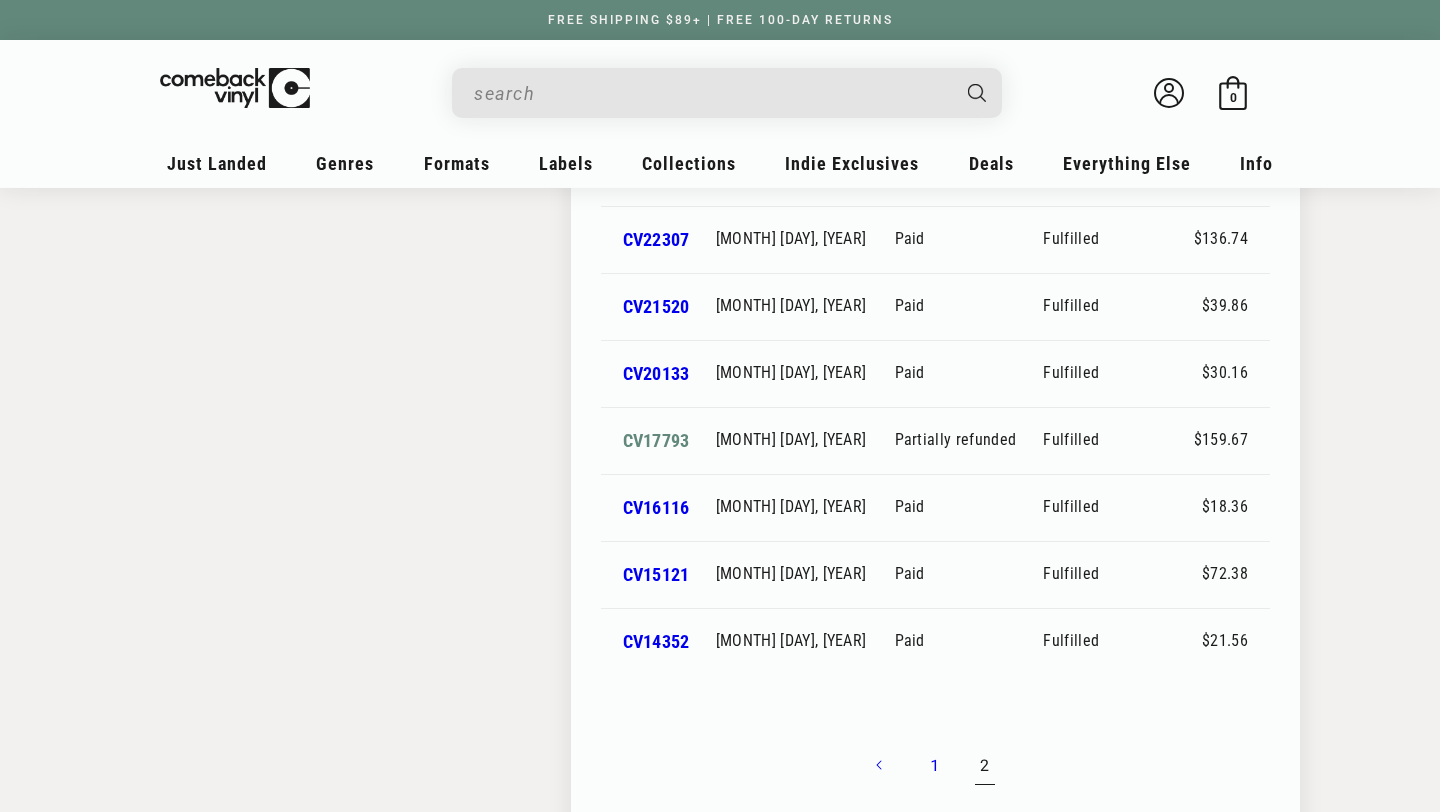 click on "CV17793" at bounding box center (656, 440) 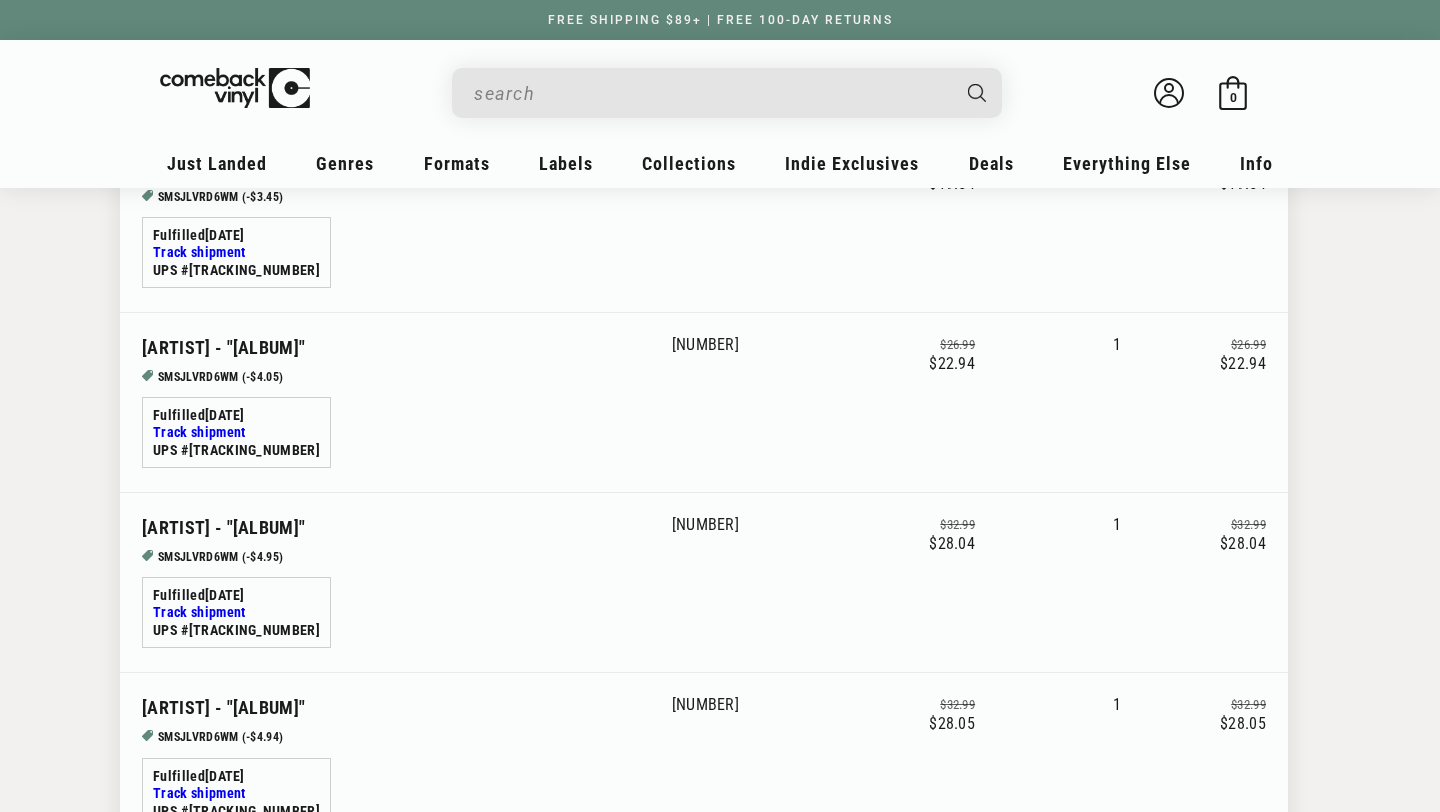 scroll, scrollTop: 721, scrollLeft: 0, axis: vertical 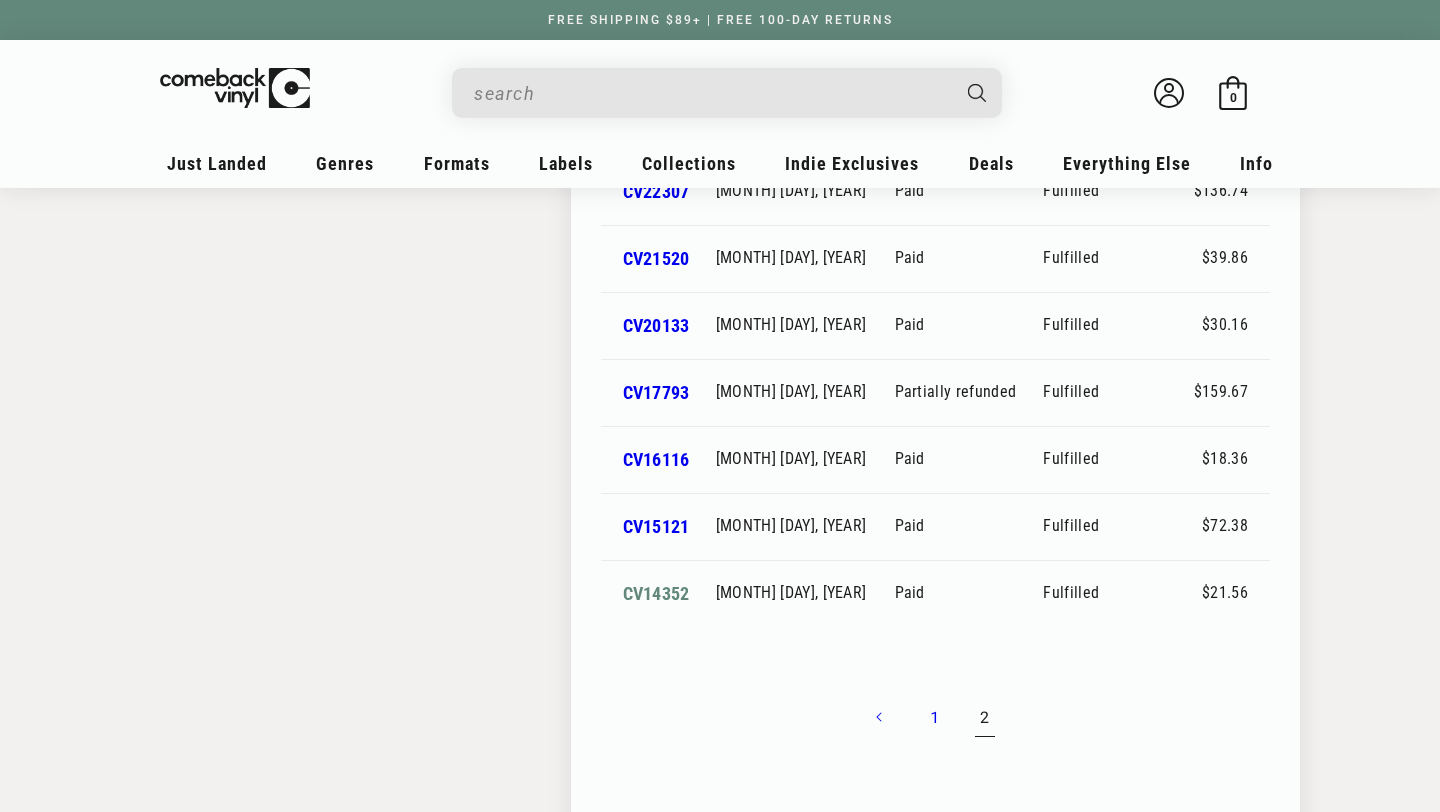 click on "CV14352" at bounding box center [656, 593] 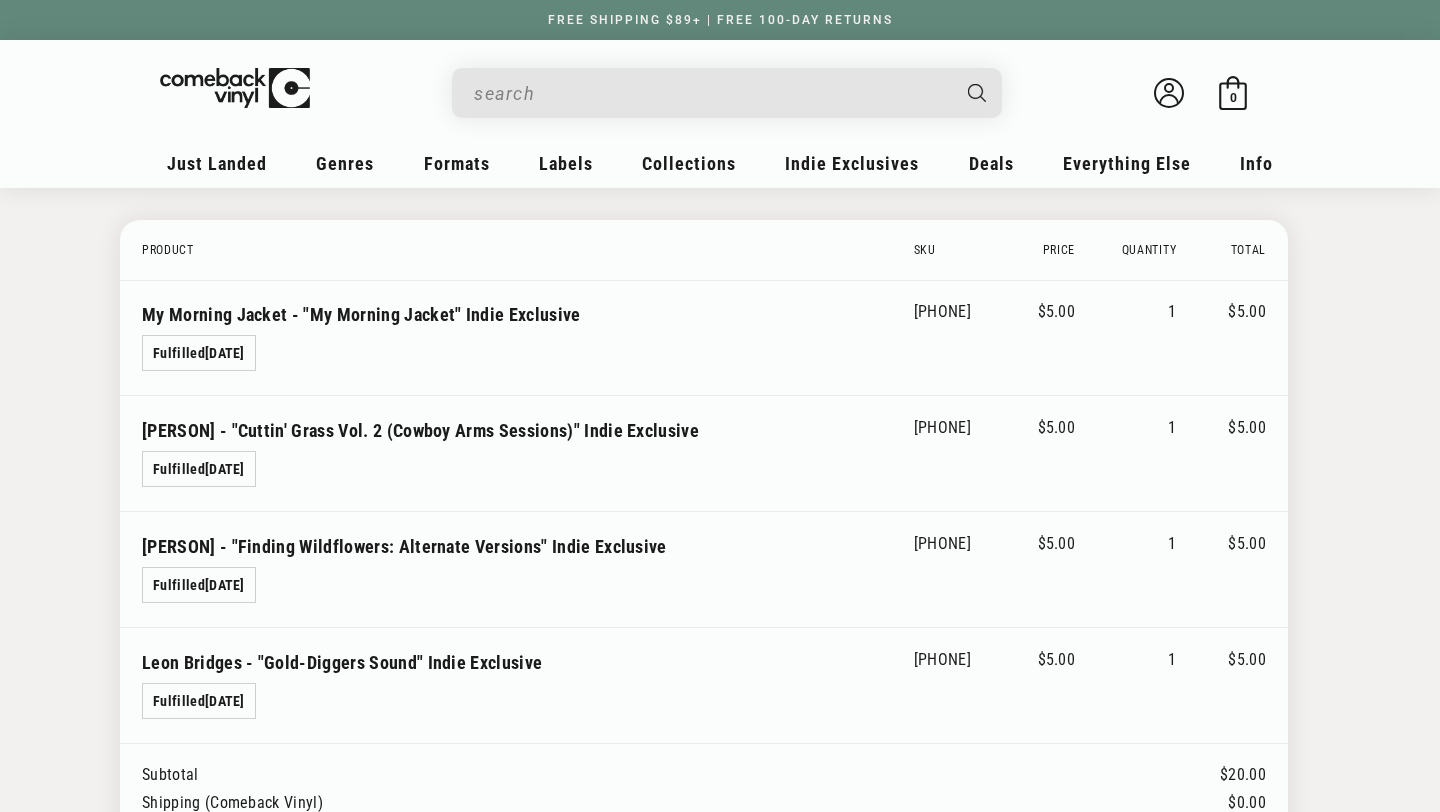 scroll, scrollTop: 238, scrollLeft: 0, axis: vertical 